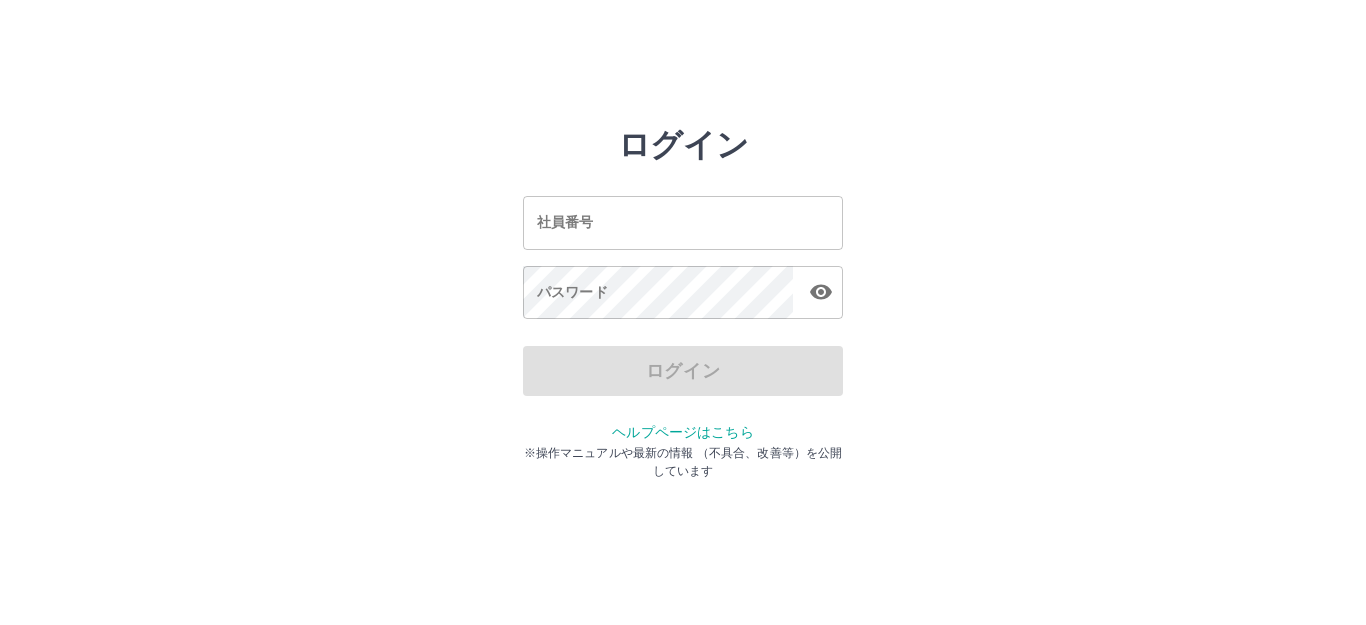 scroll, scrollTop: 0, scrollLeft: 0, axis: both 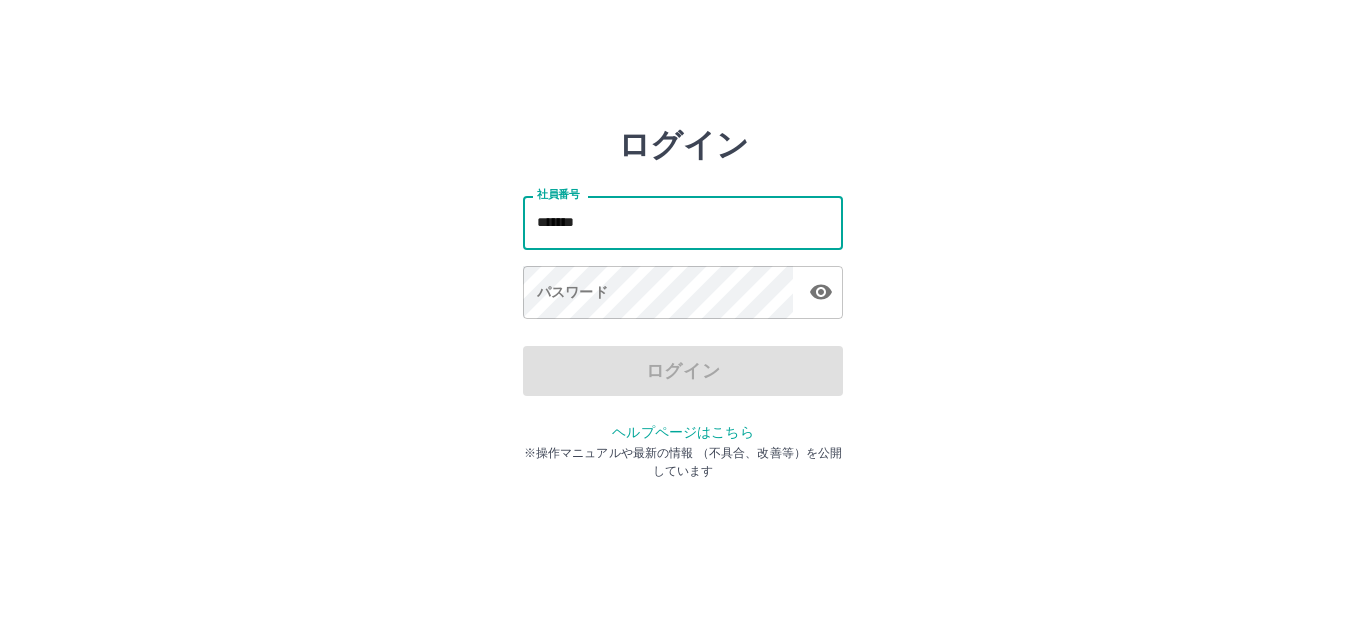 type on "*******" 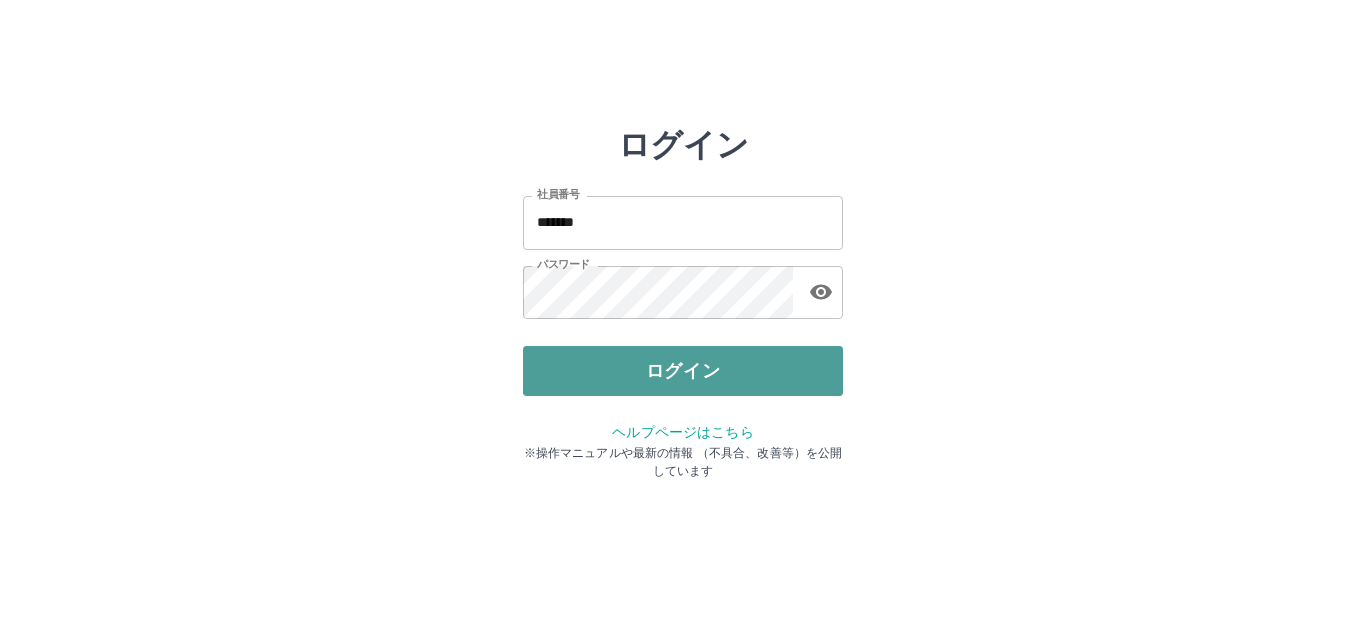 click on "ログイン" at bounding box center (683, 371) 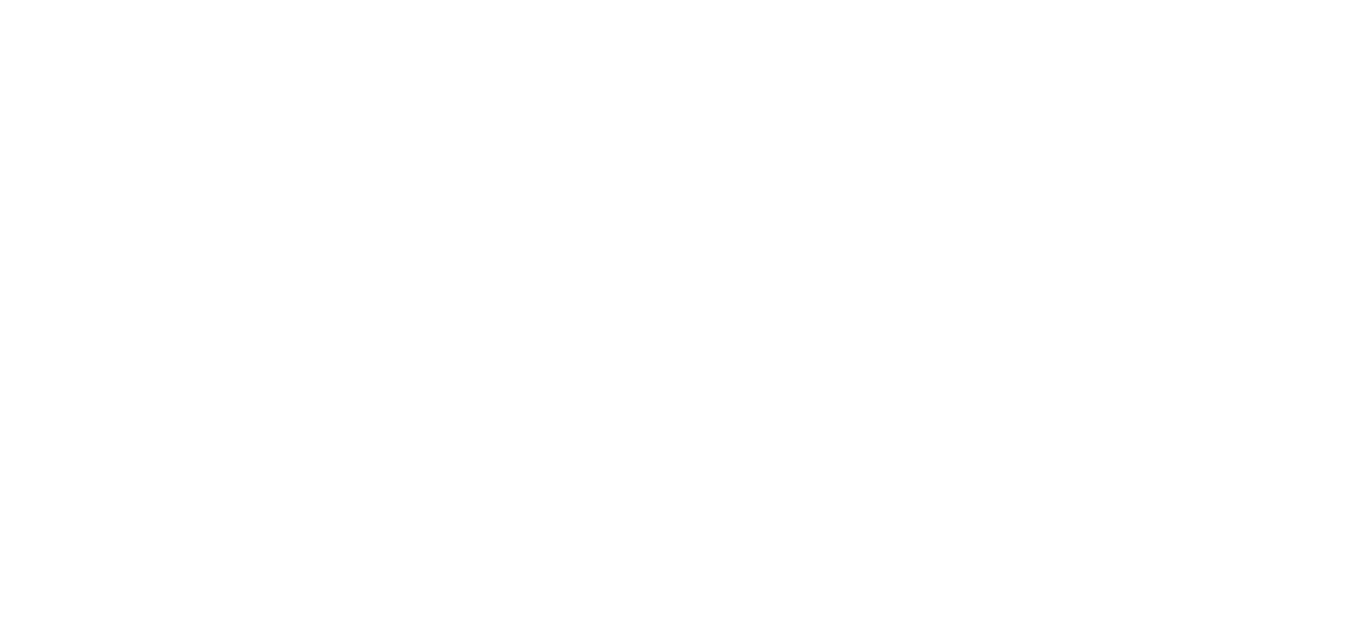 scroll, scrollTop: 0, scrollLeft: 0, axis: both 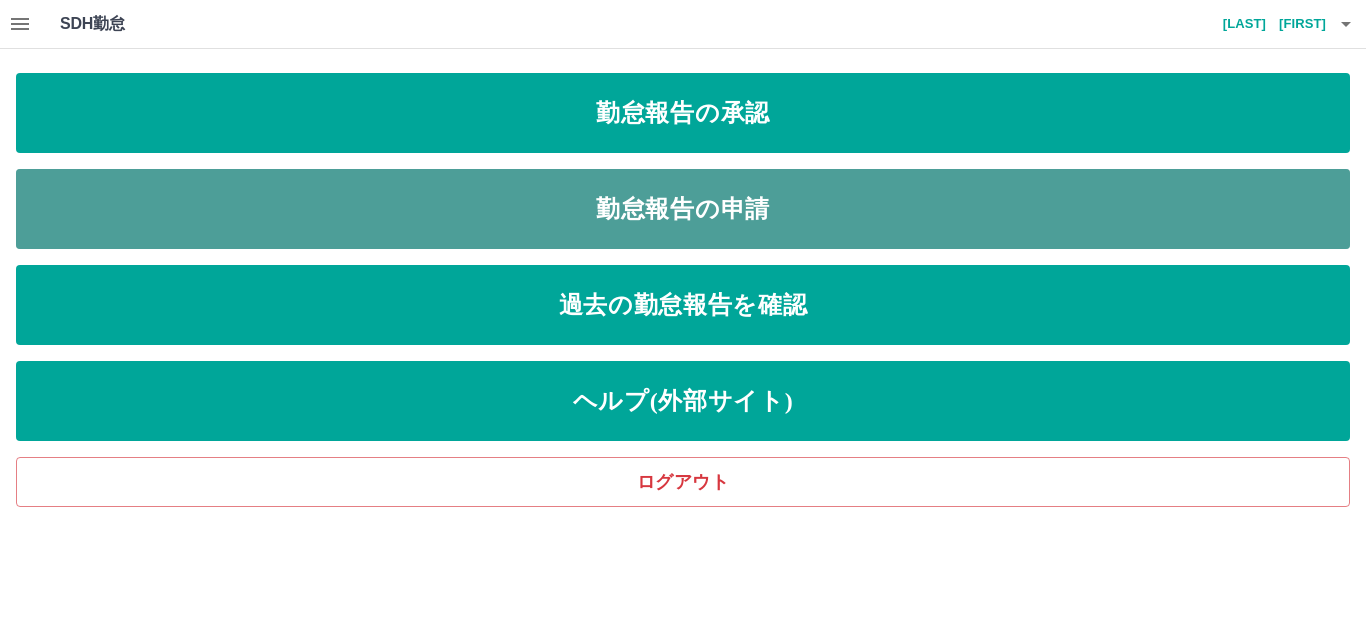 click on "勤怠報告の申請" at bounding box center (683, 209) 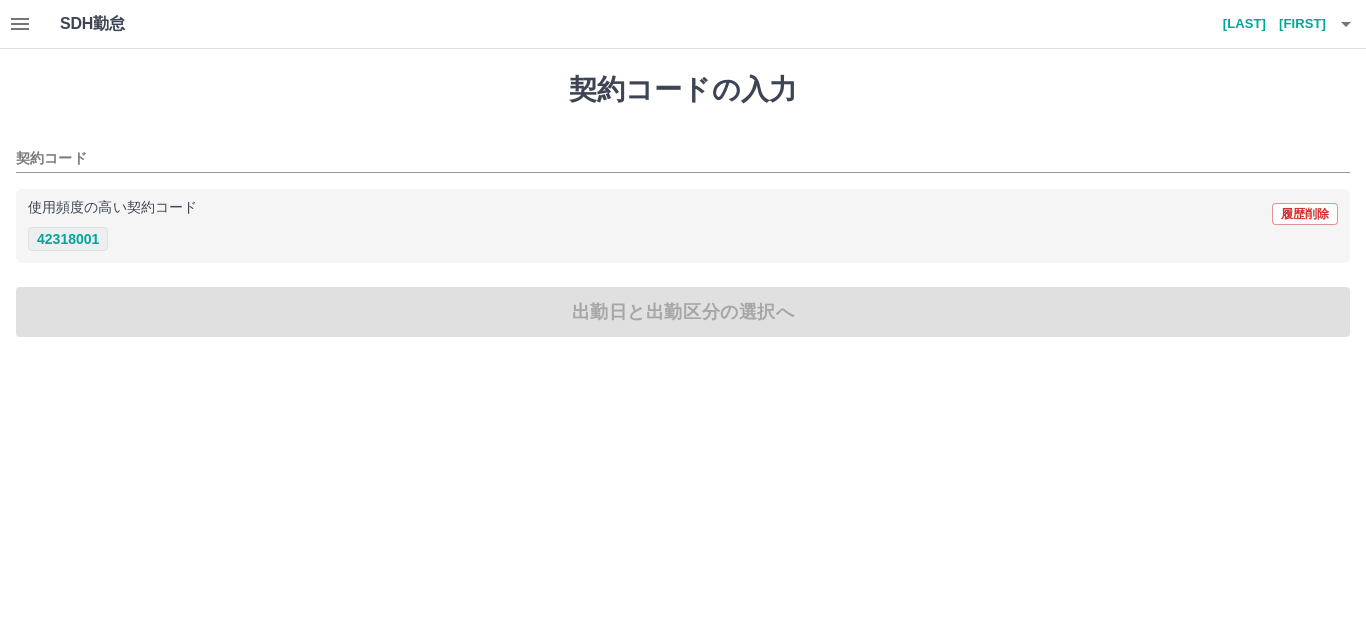 click on "42318001" at bounding box center (68, 239) 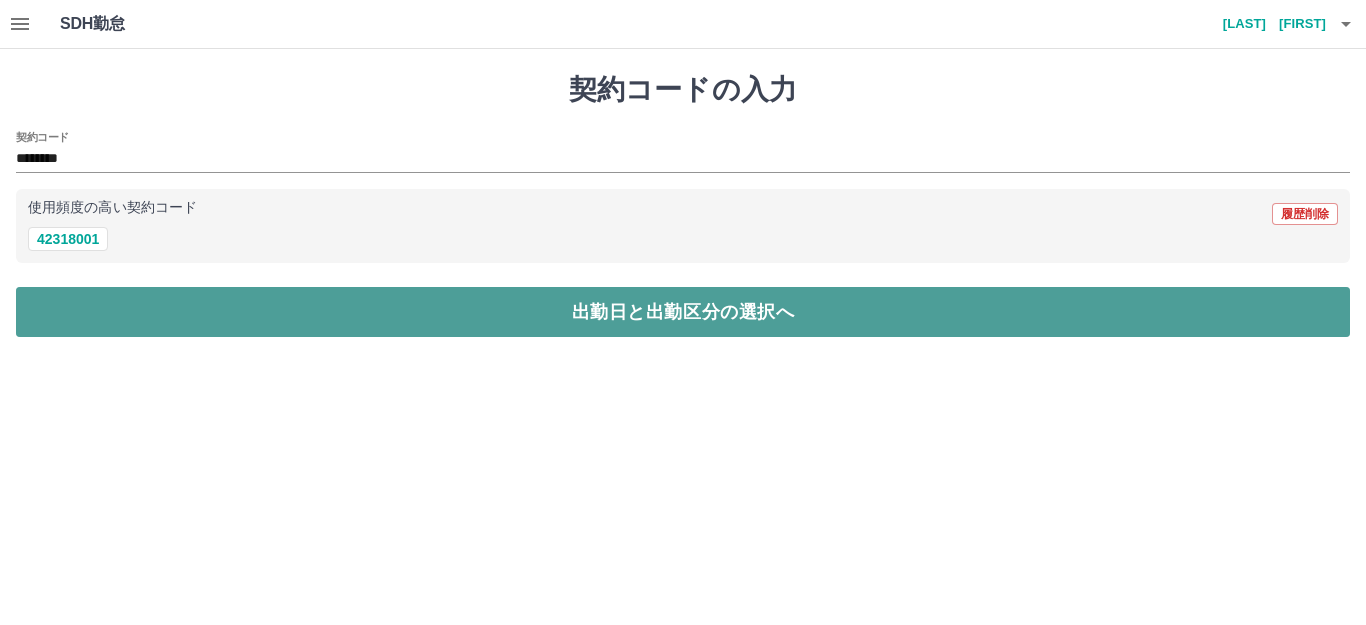 click on "出勤日と出勤区分の選択へ" at bounding box center [683, 312] 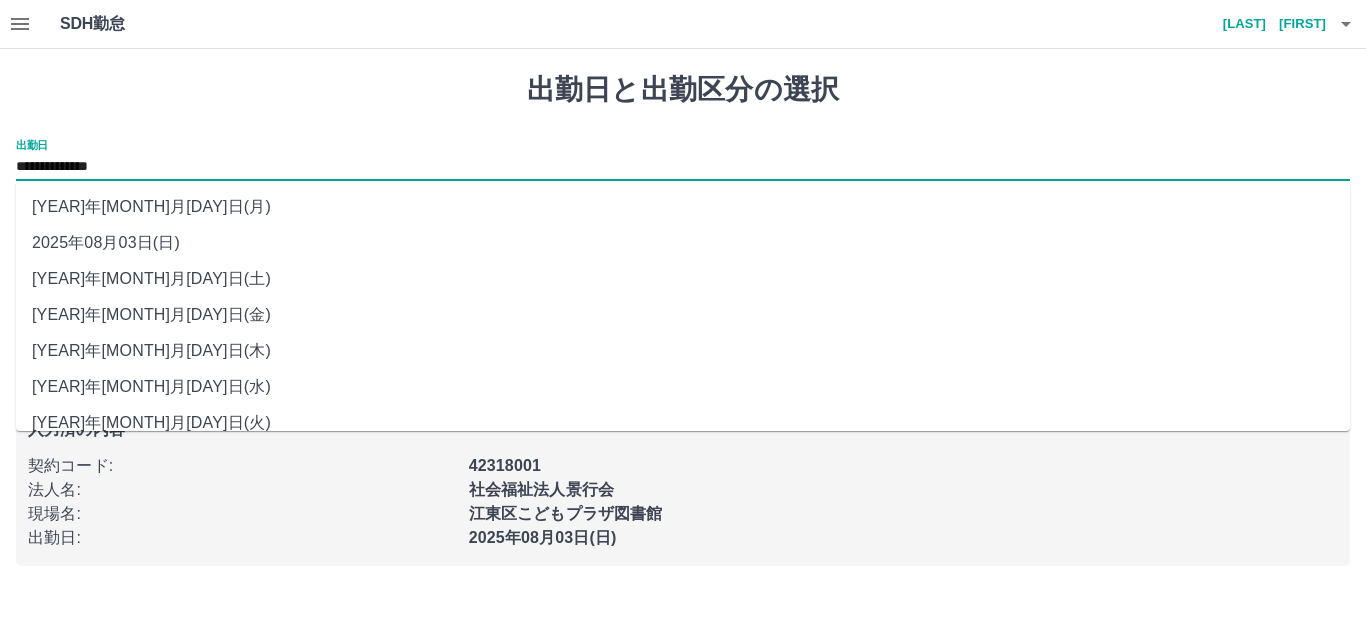 click on "**********" at bounding box center [683, 167] 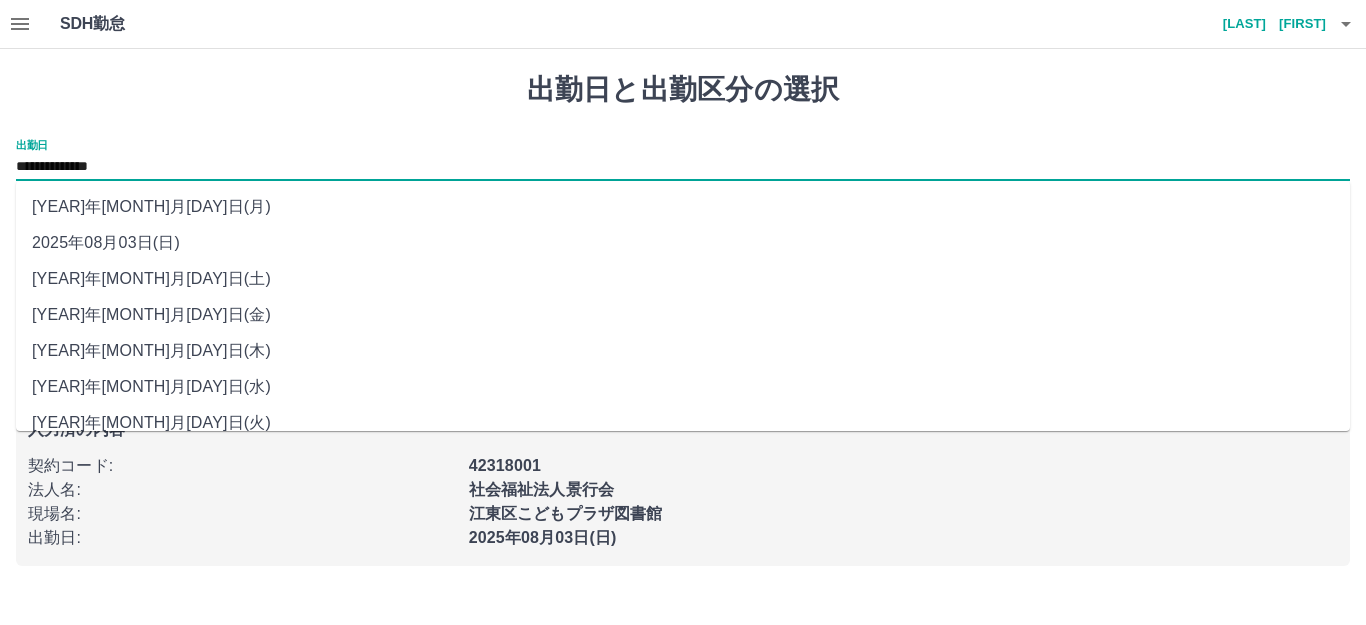 click on "2025年08月02日(土)" at bounding box center (683, 279) 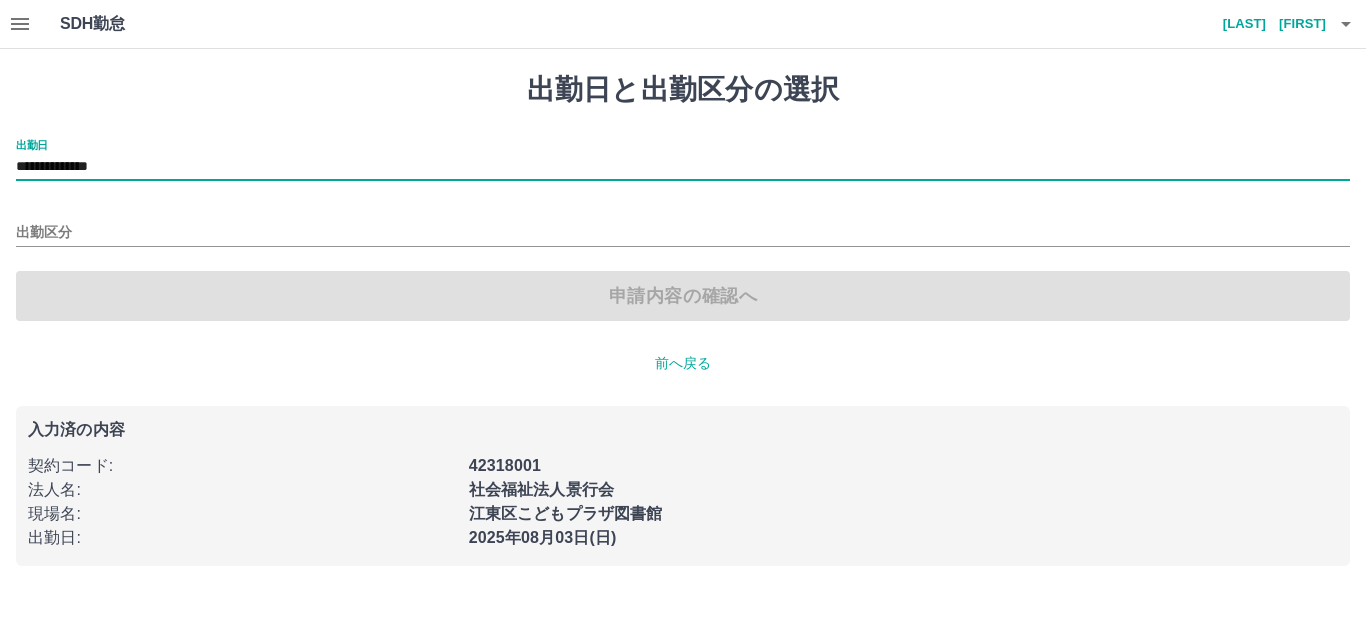 click on "**********" at bounding box center [683, 167] 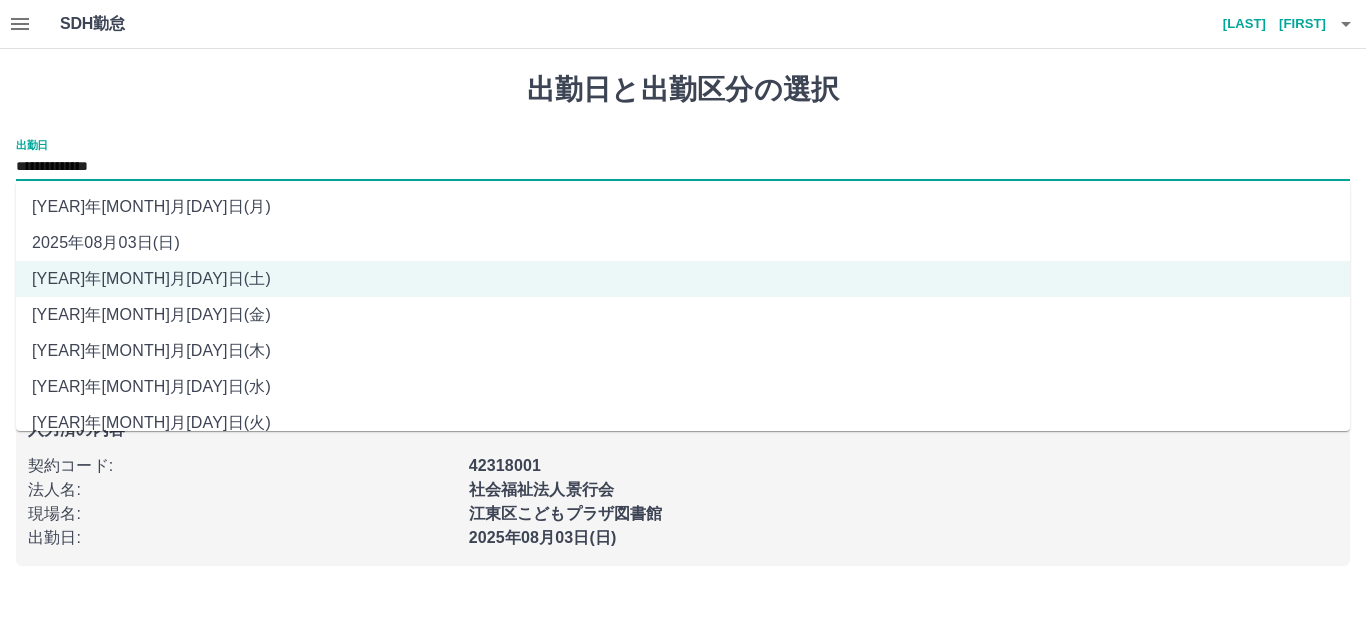 click on "2025年08月03日(日)" at bounding box center (683, 243) 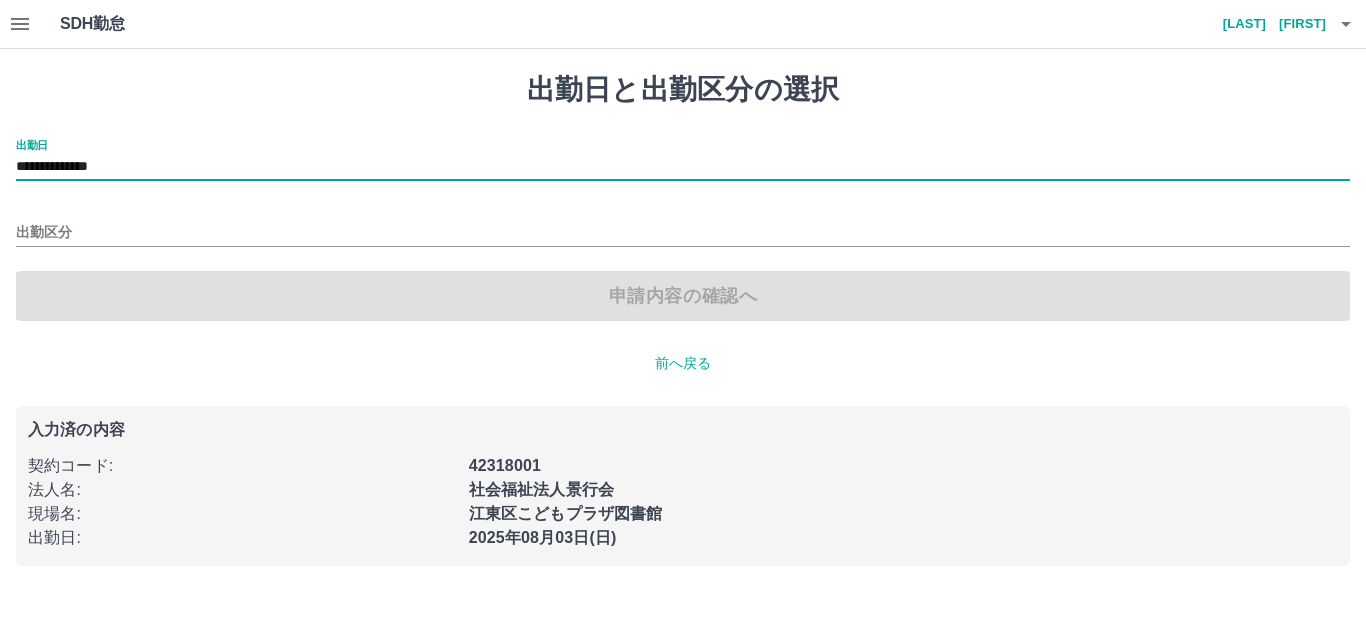 click on "出勤区分" at bounding box center [683, 226] 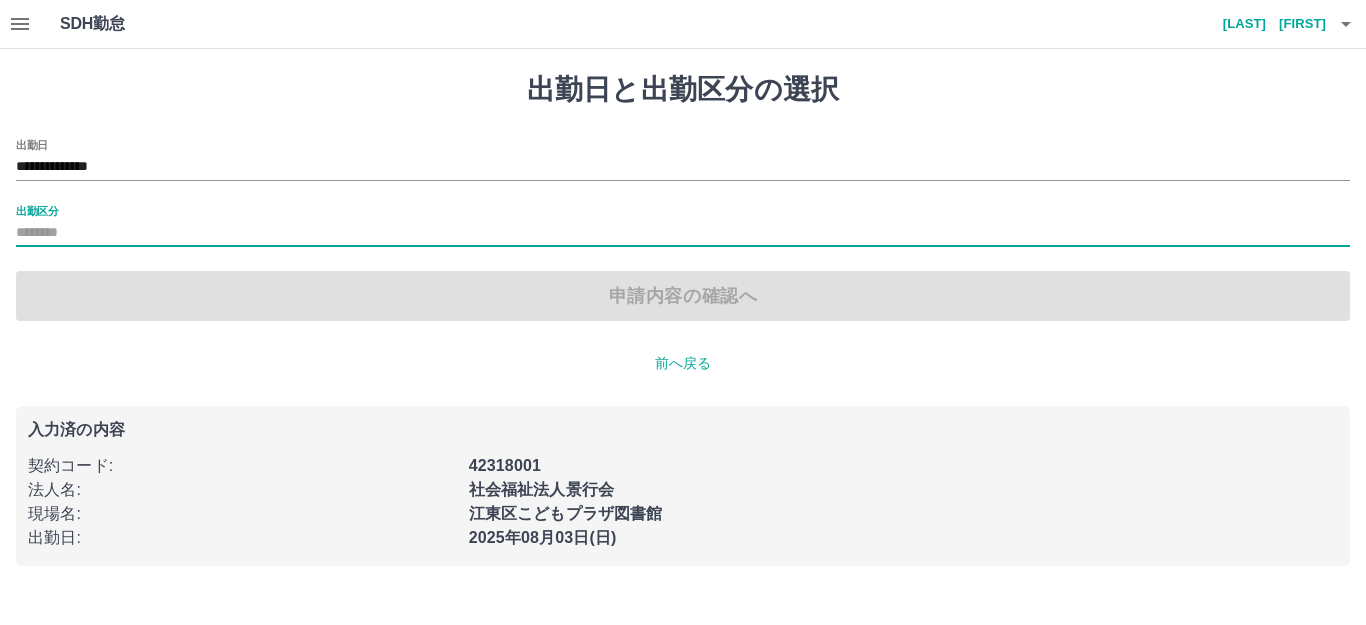 click on "出勤区分" at bounding box center [37, 210] 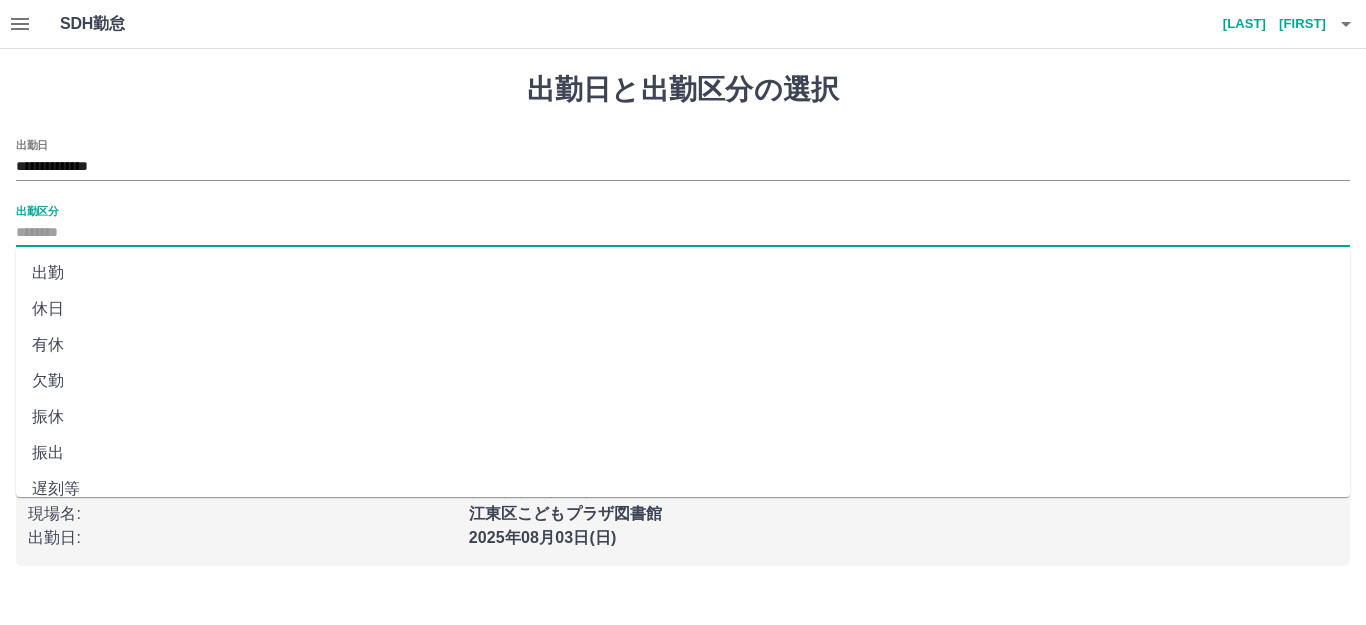 click on "出勤" at bounding box center [683, 273] 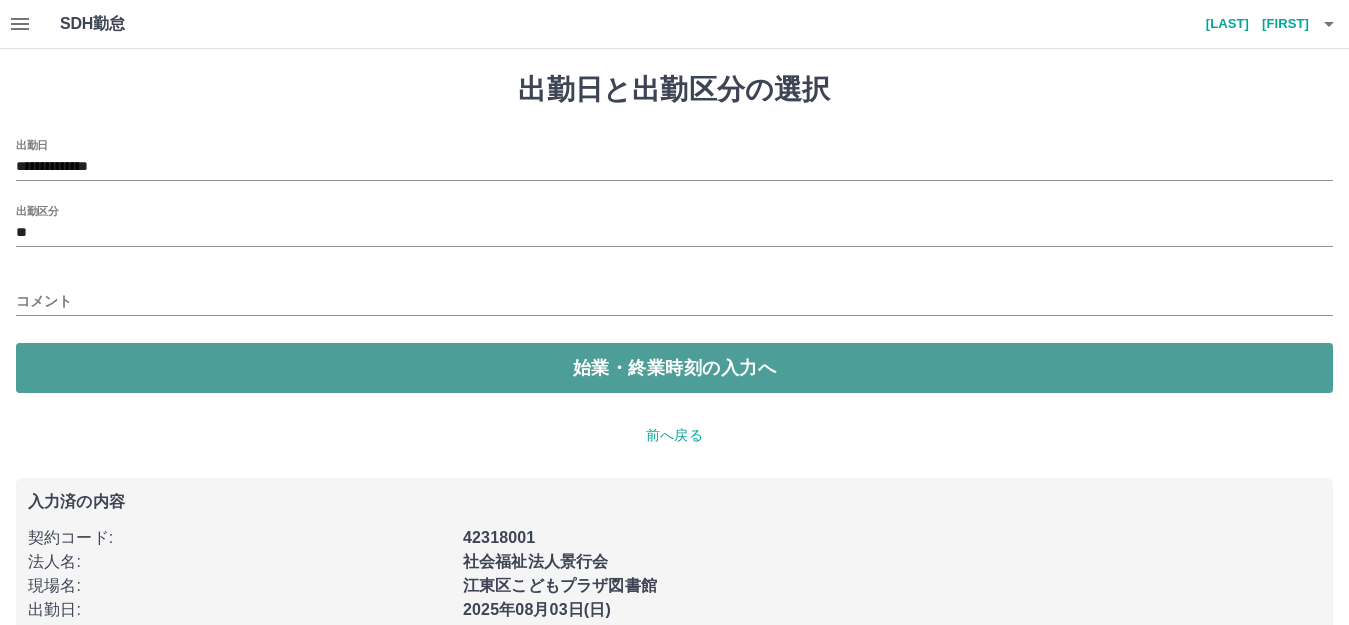 click on "始業・終業時刻の入力へ" at bounding box center [674, 368] 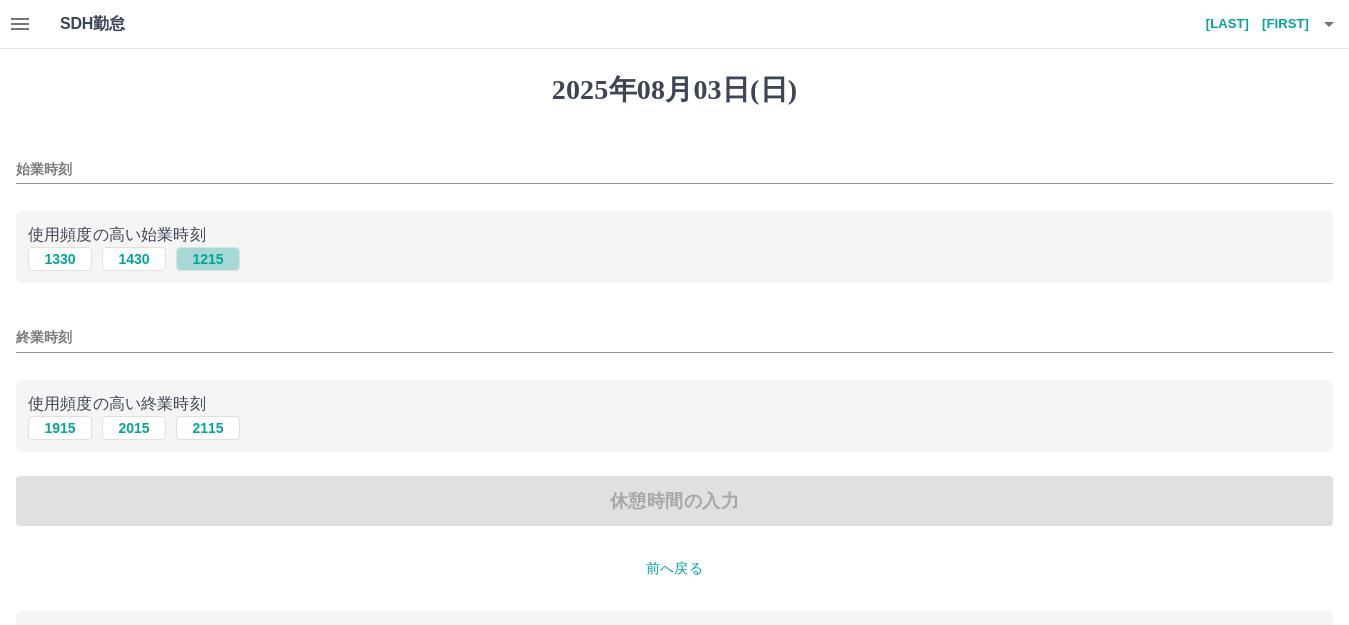 click on "1215" at bounding box center (208, 259) 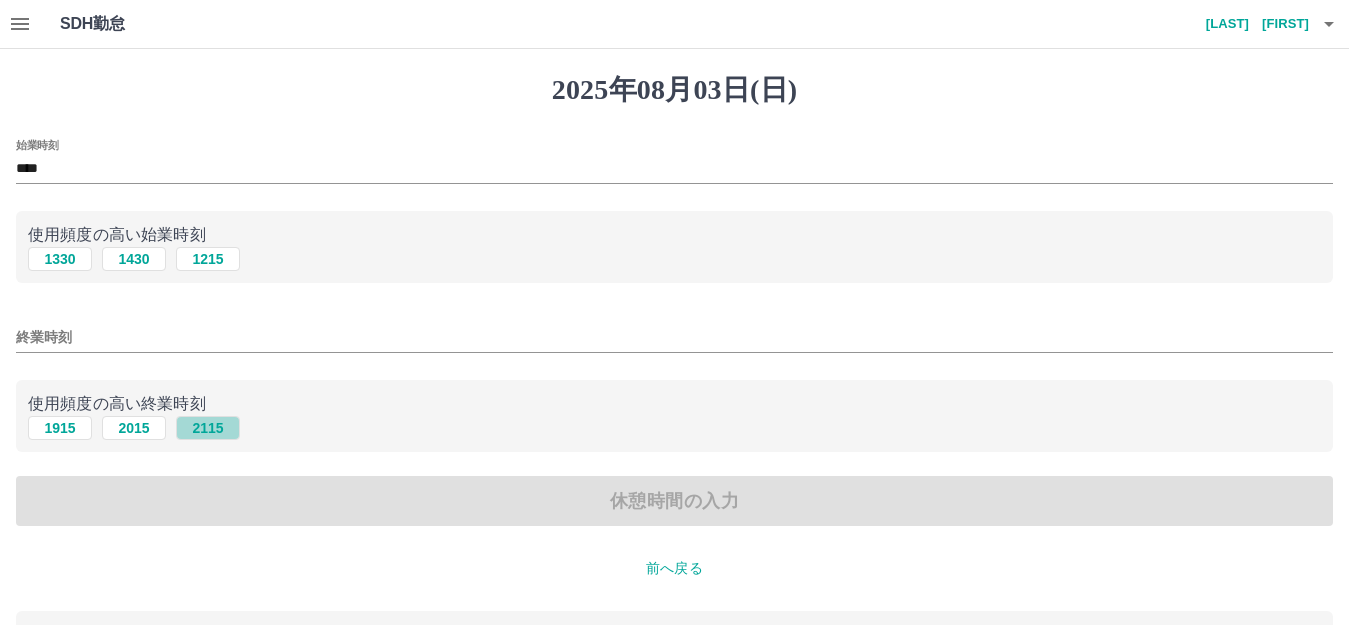 click on "2115" at bounding box center (208, 428) 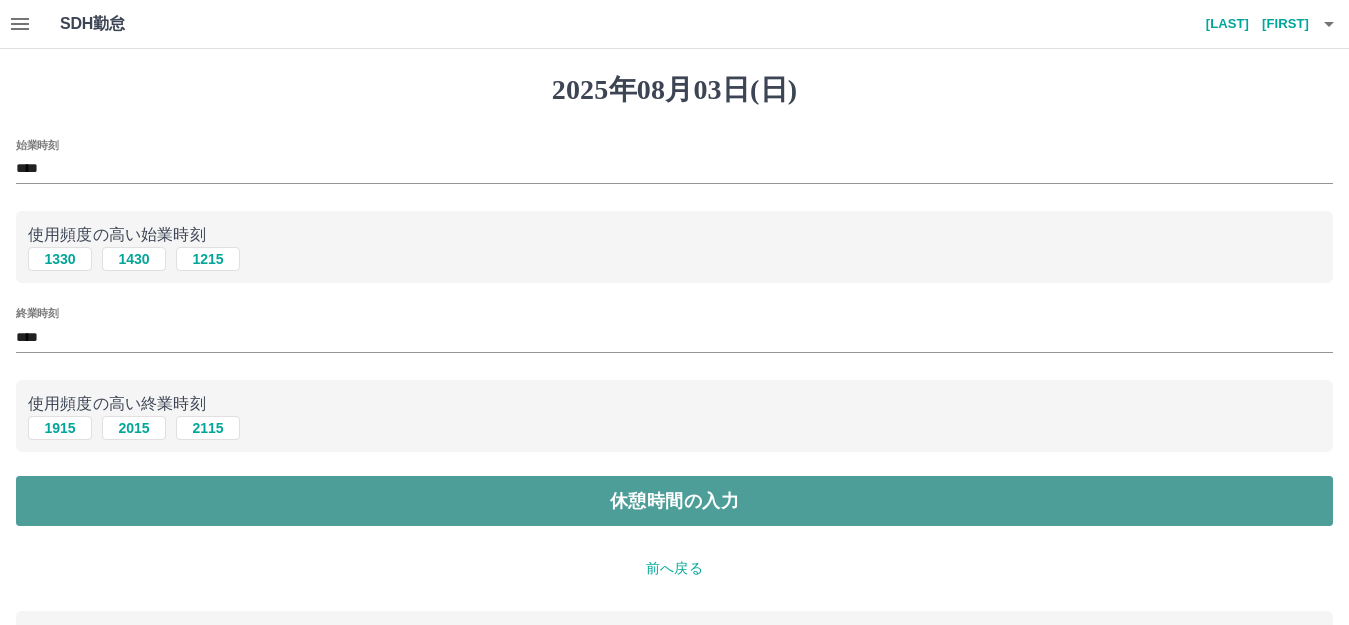 click on "休憩時間の入力" at bounding box center [674, 501] 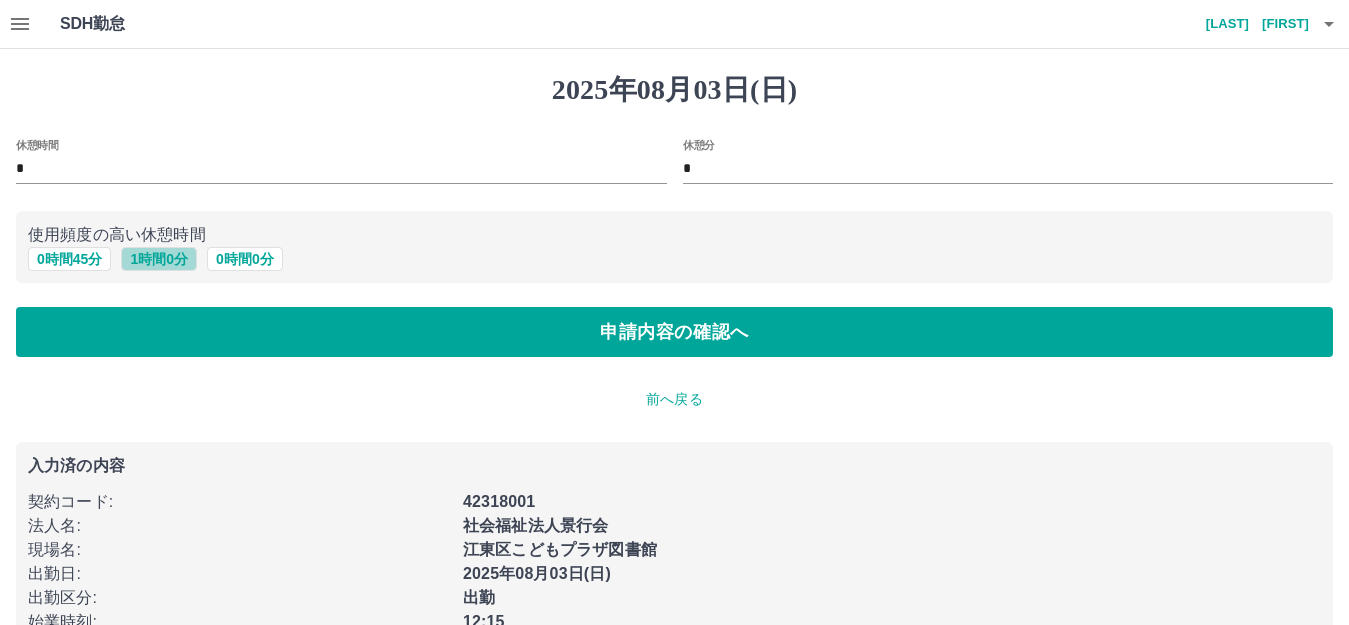 click on "1 時間 0 分" at bounding box center [159, 259] 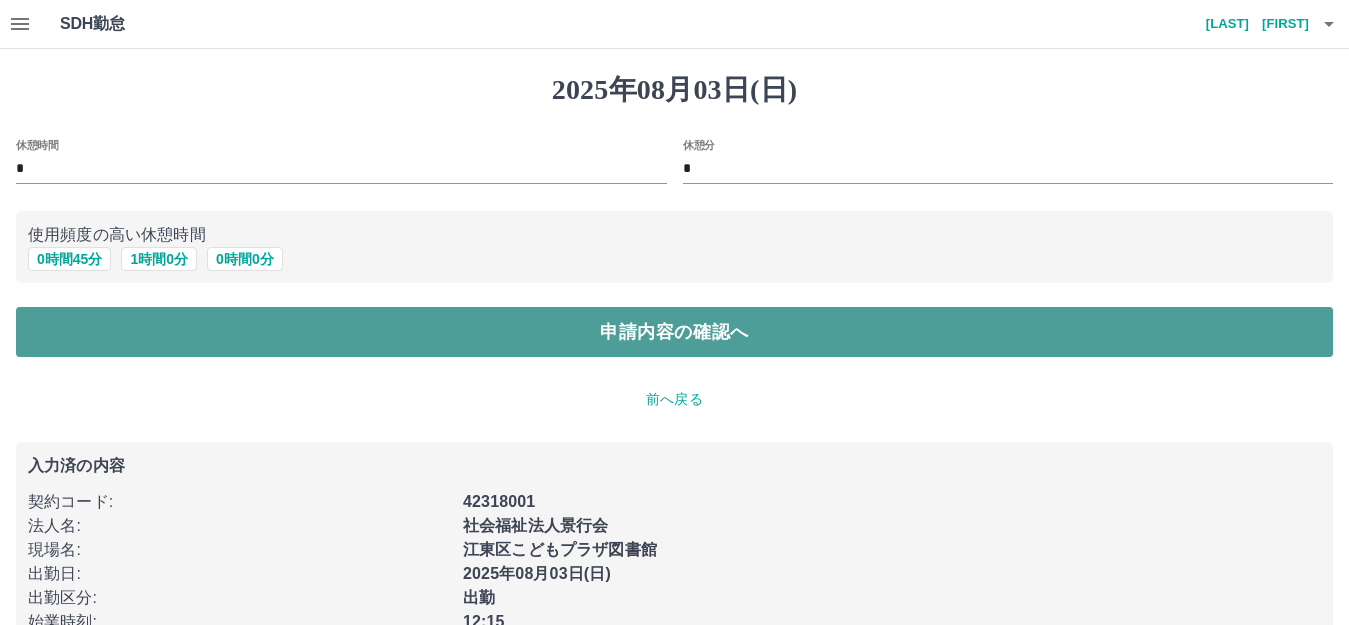 click on "申請内容の確認へ" at bounding box center (674, 332) 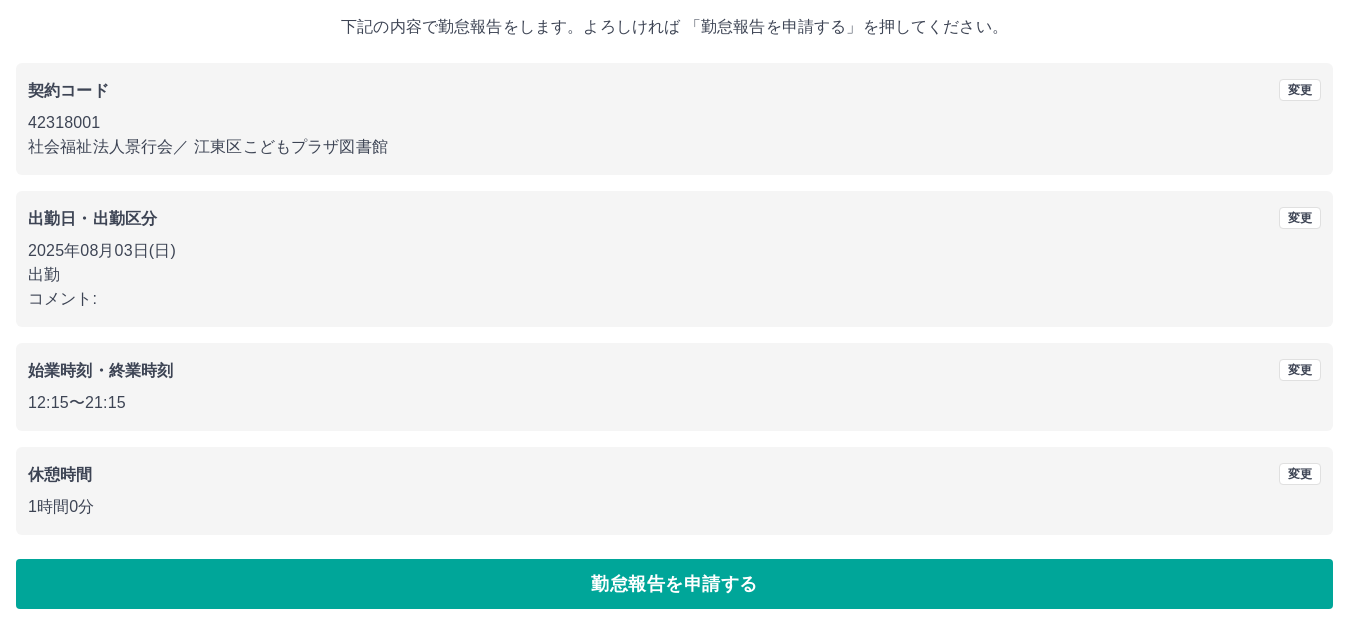 scroll, scrollTop: 124, scrollLeft: 0, axis: vertical 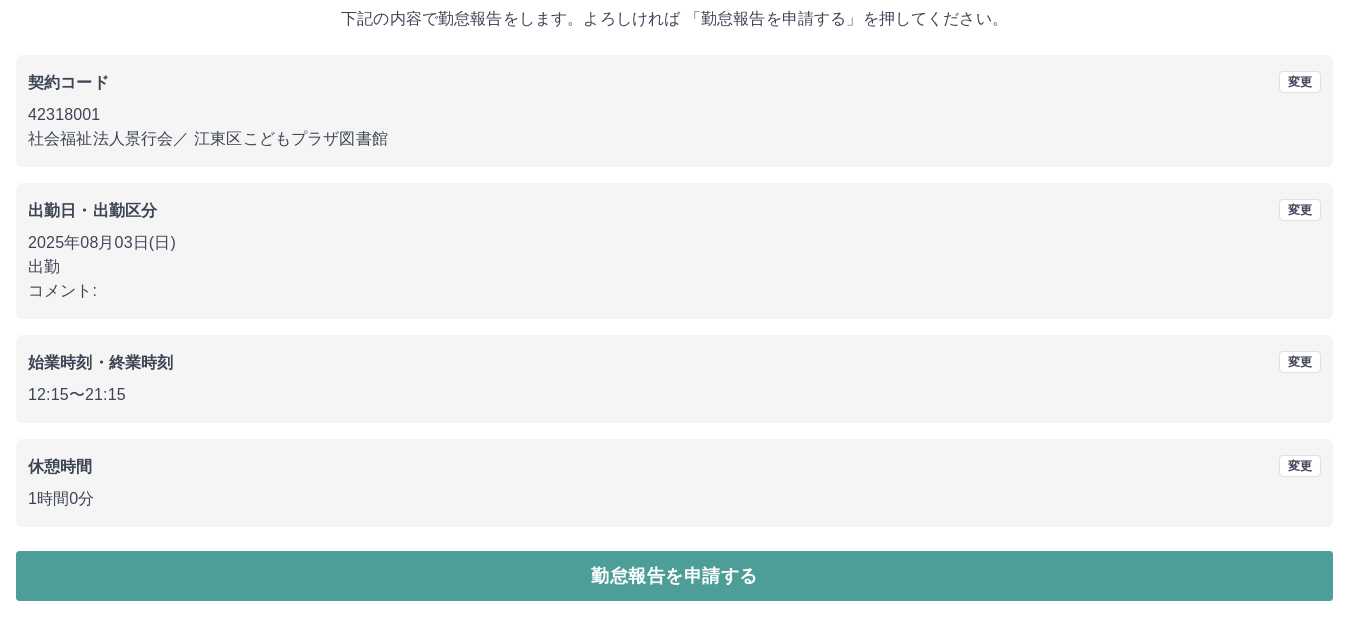 click on "勤怠報告を申請する" at bounding box center [674, 576] 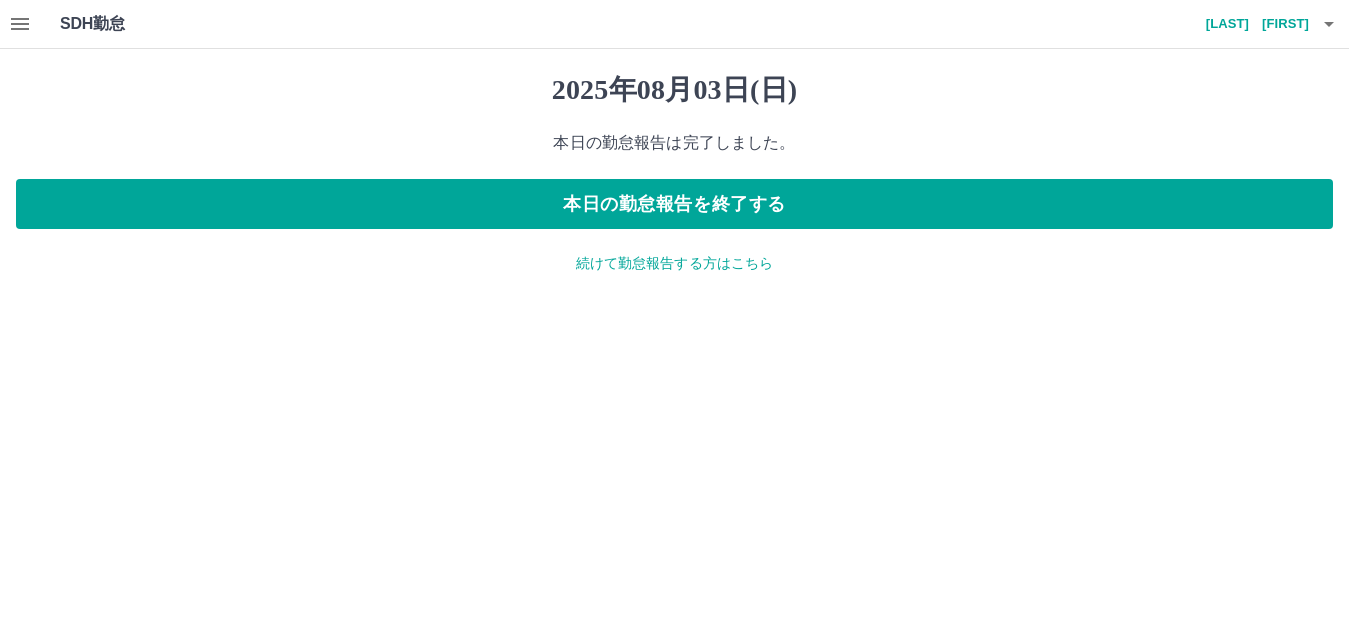 scroll, scrollTop: 0, scrollLeft: 0, axis: both 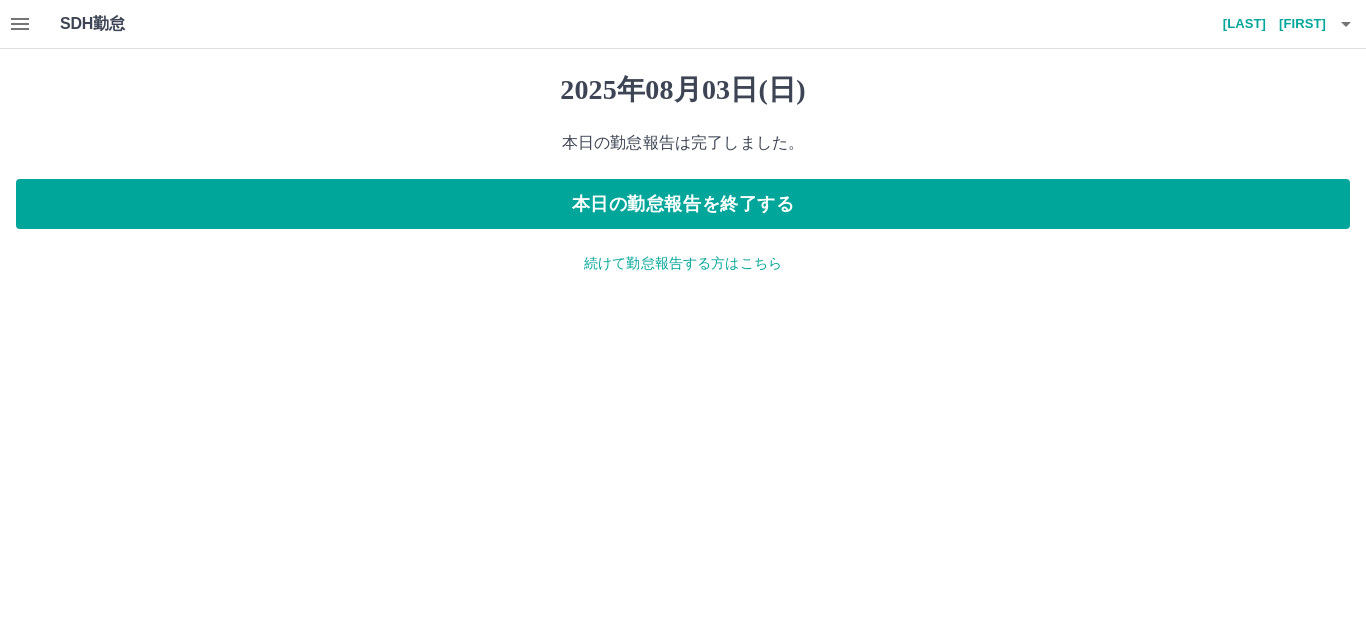 click on "続けて勤怠報告する方はこちら" at bounding box center [683, 263] 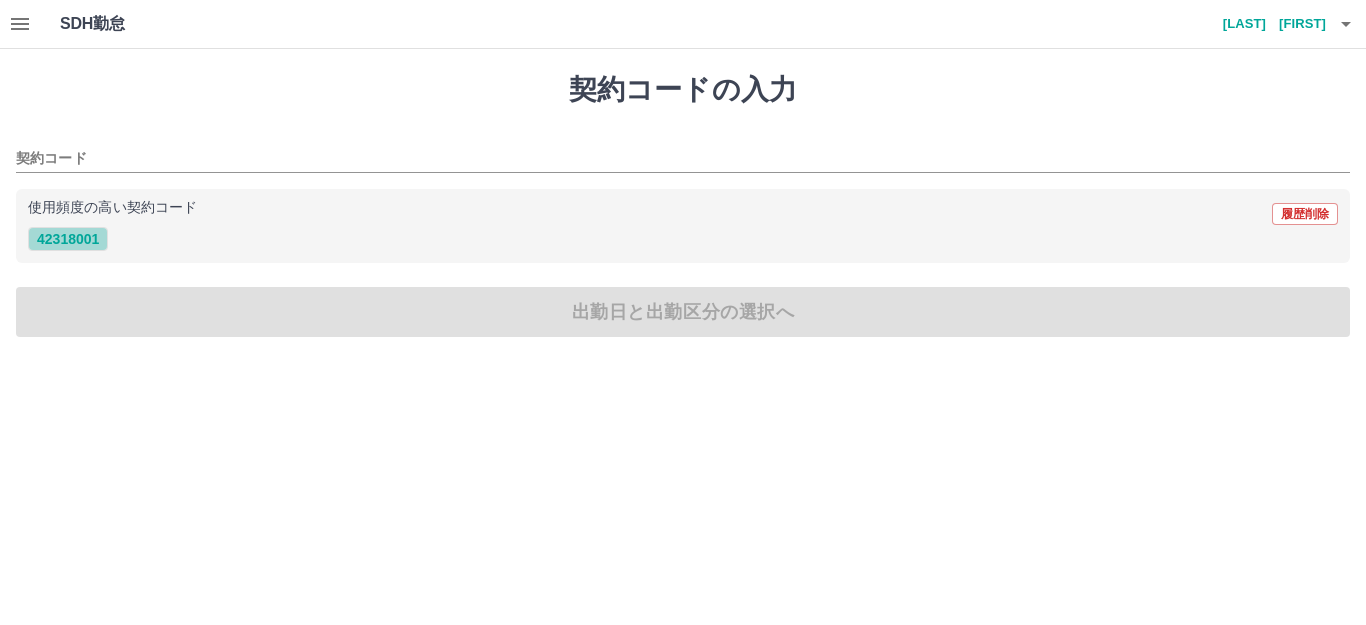 click on "42318001" at bounding box center (68, 239) 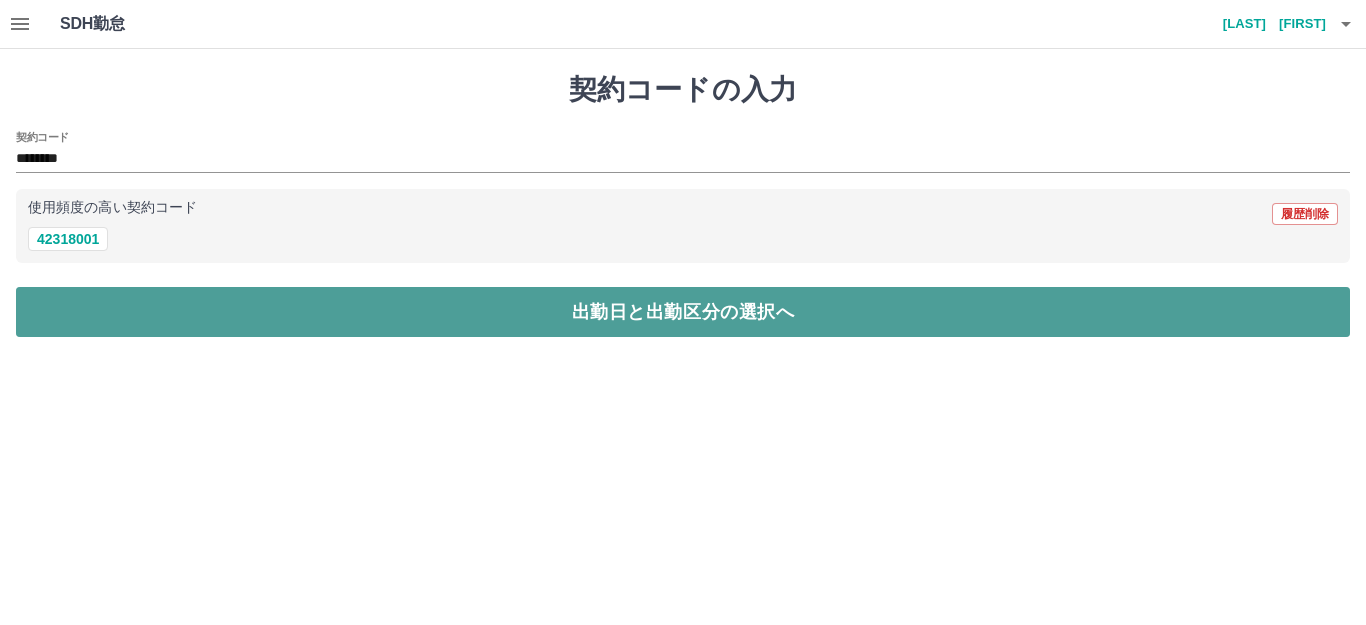 click on "出勤日と出勤区分の選択へ" at bounding box center [683, 312] 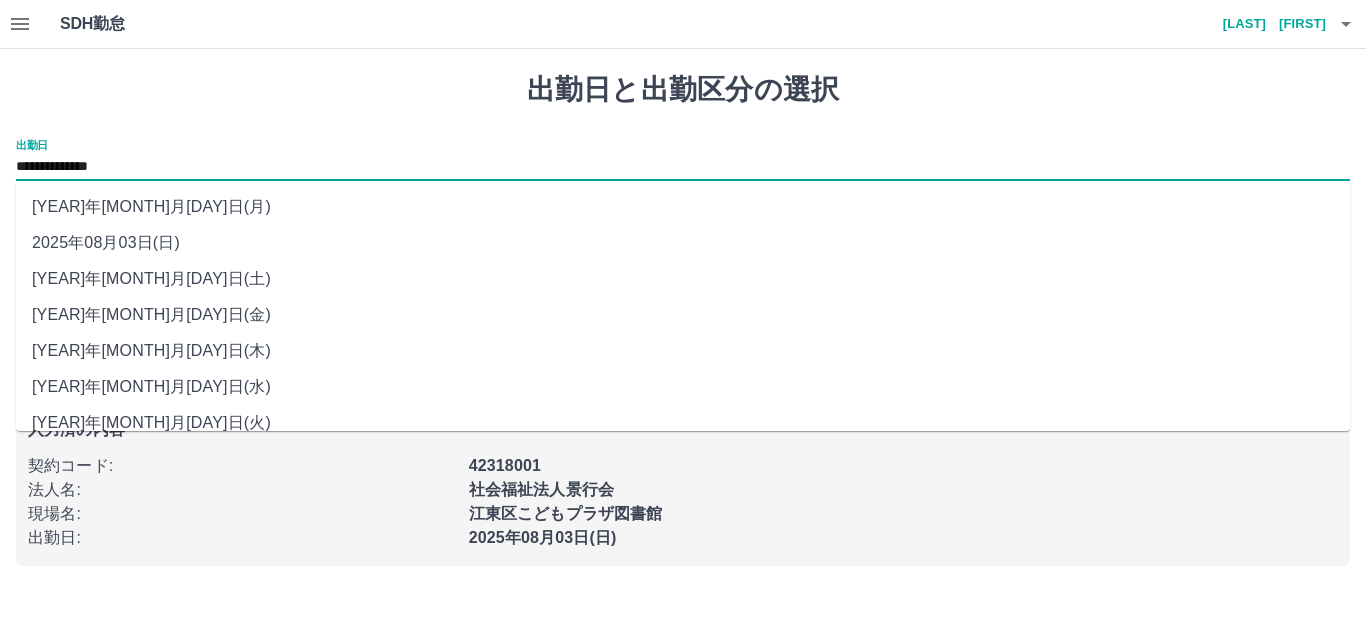 click on "**********" at bounding box center [683, 167] 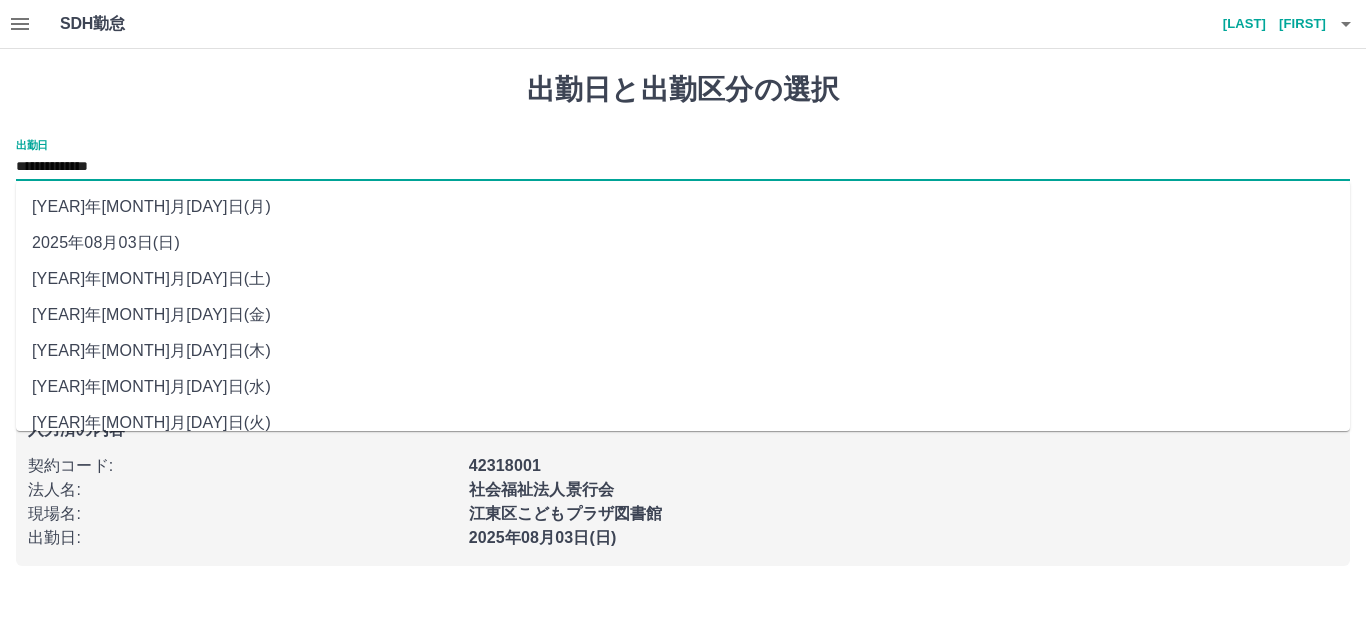 click on "2025年08月01日(金)" at bounding box center [683, 315] 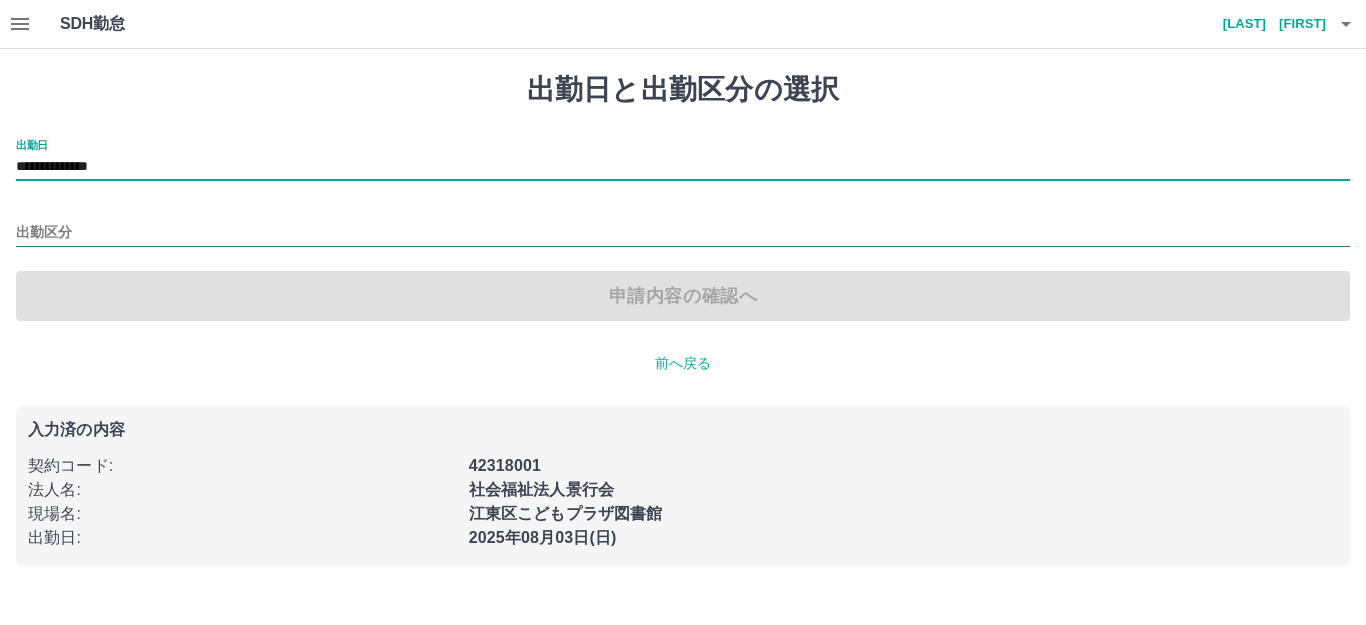 click on "出勤区分" at bounding box center (683, 233) 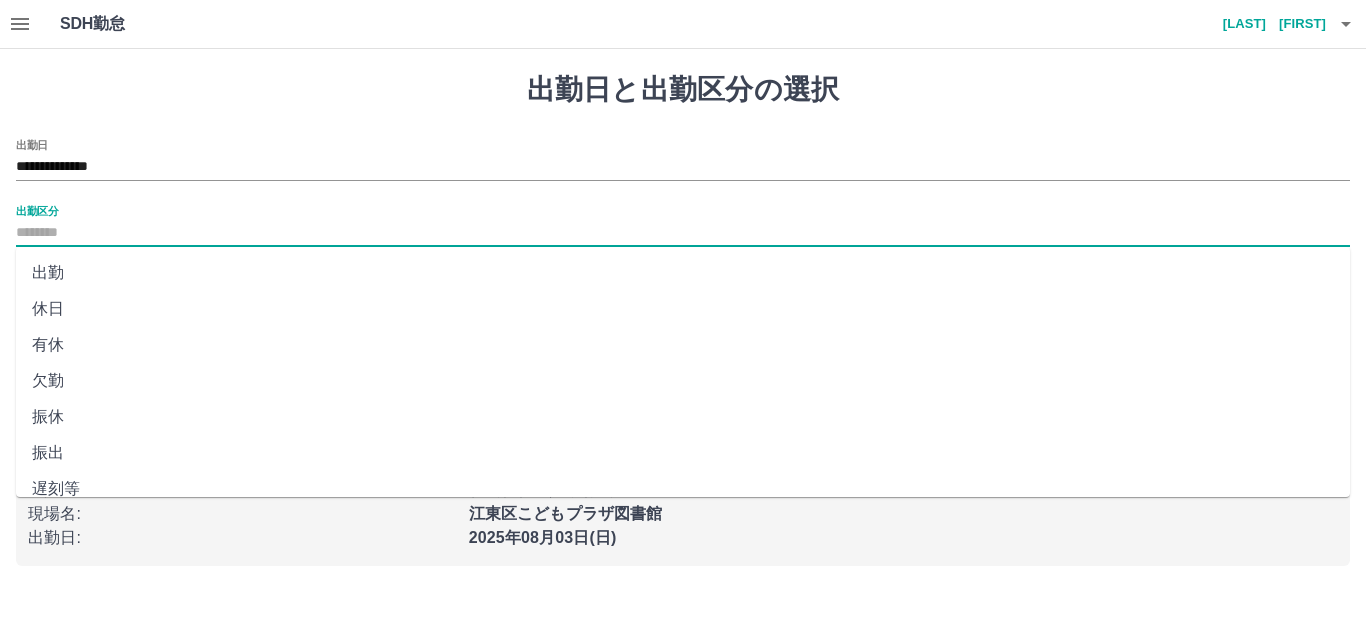 click on "有休" at bounding box center (683, 345) 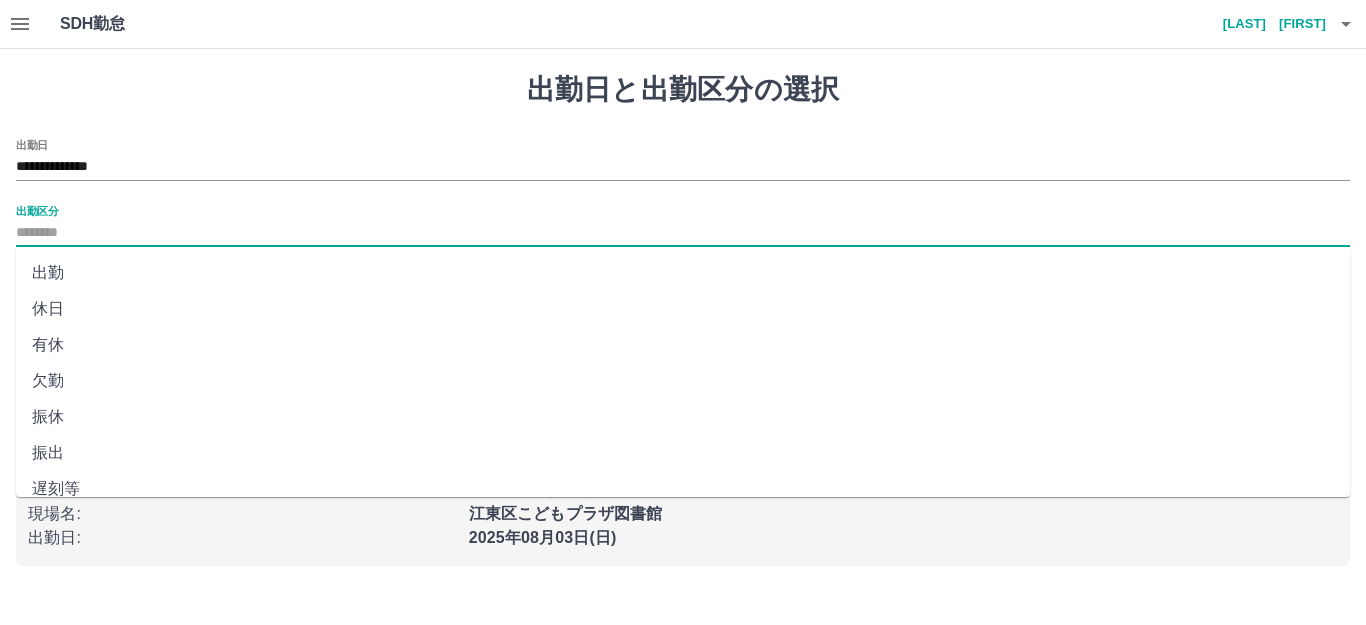 type on "**" 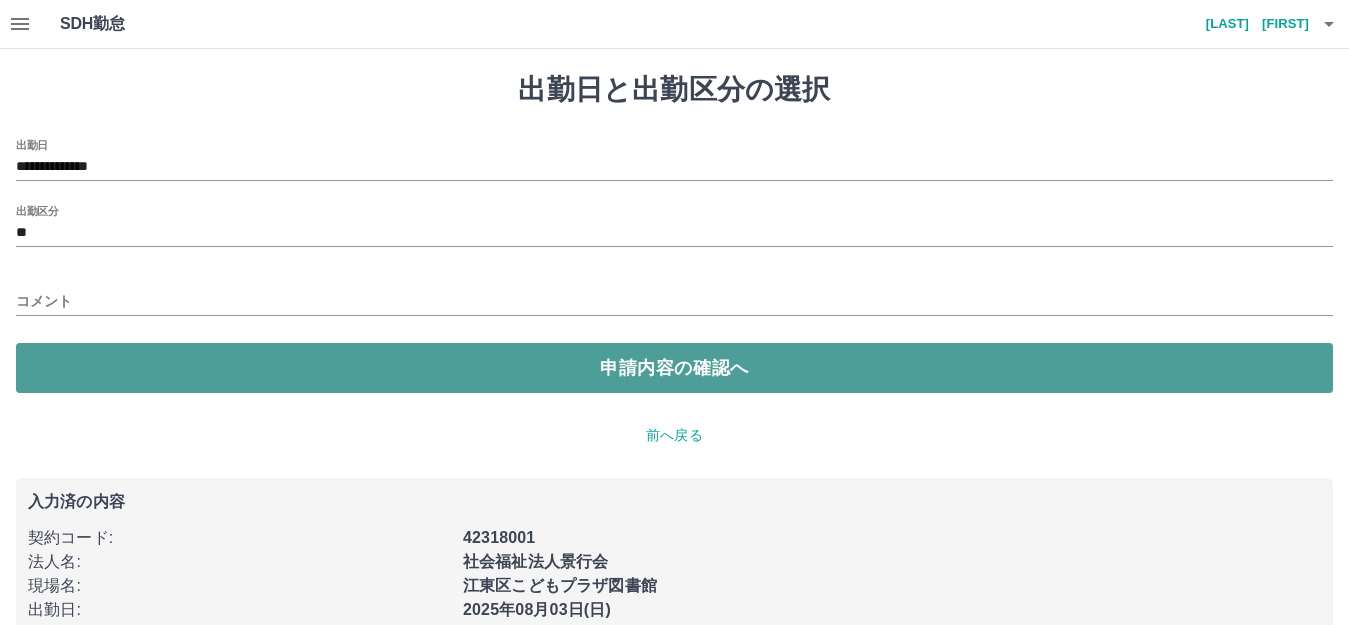 click on "申請内容の確認へ" at bounding box center [674, 368] 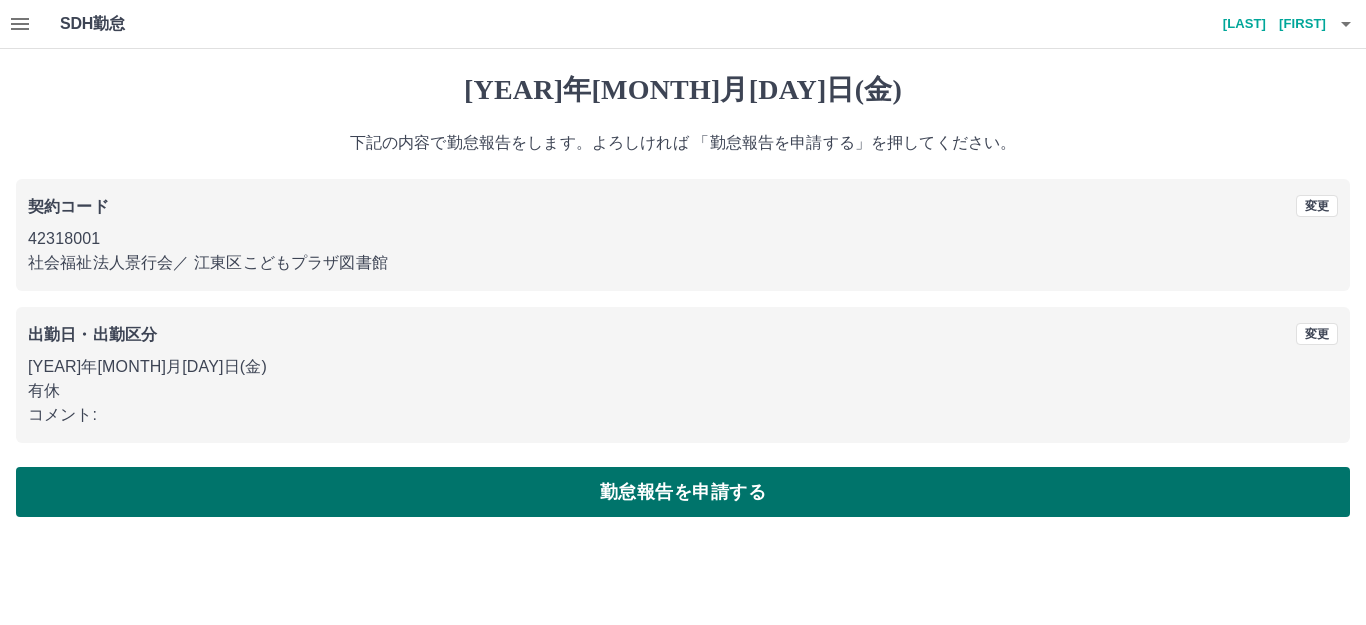 click on "勤怠報告を申請する" at bounding box center (683, 492) 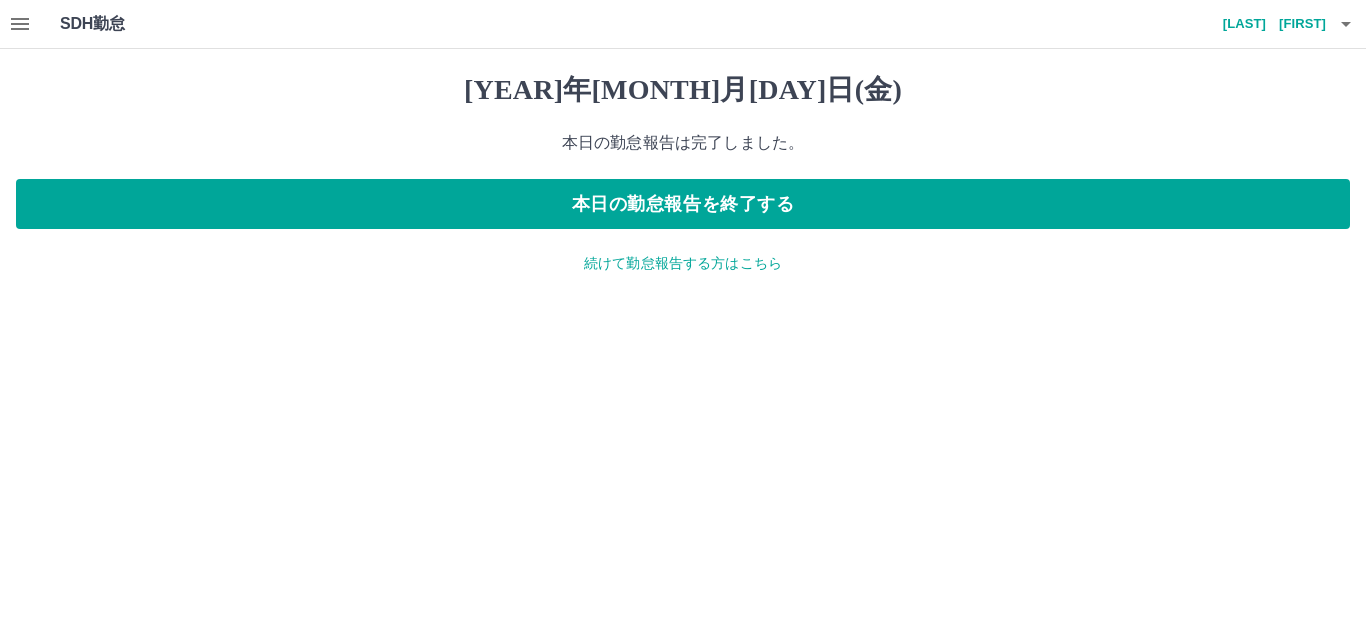 click on "続けて勤怠報告する方はこちら" at bounding box center [683, 263] 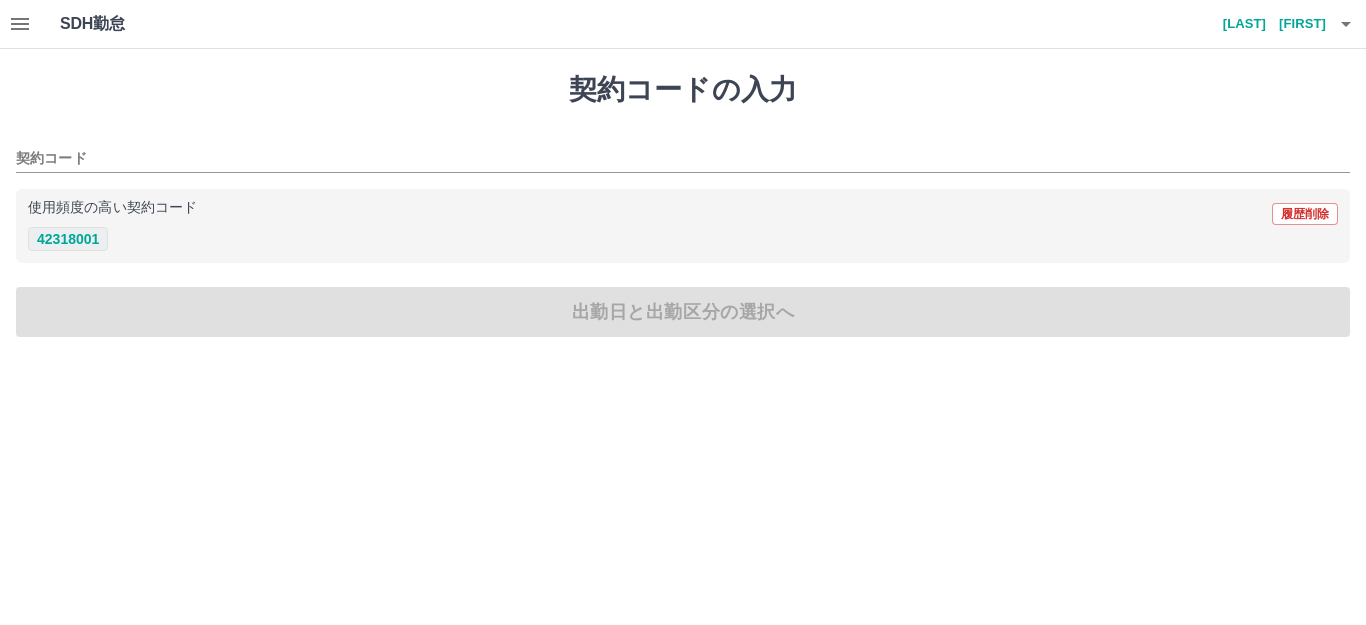 click on "42318001" at bounding box center (68, 239) 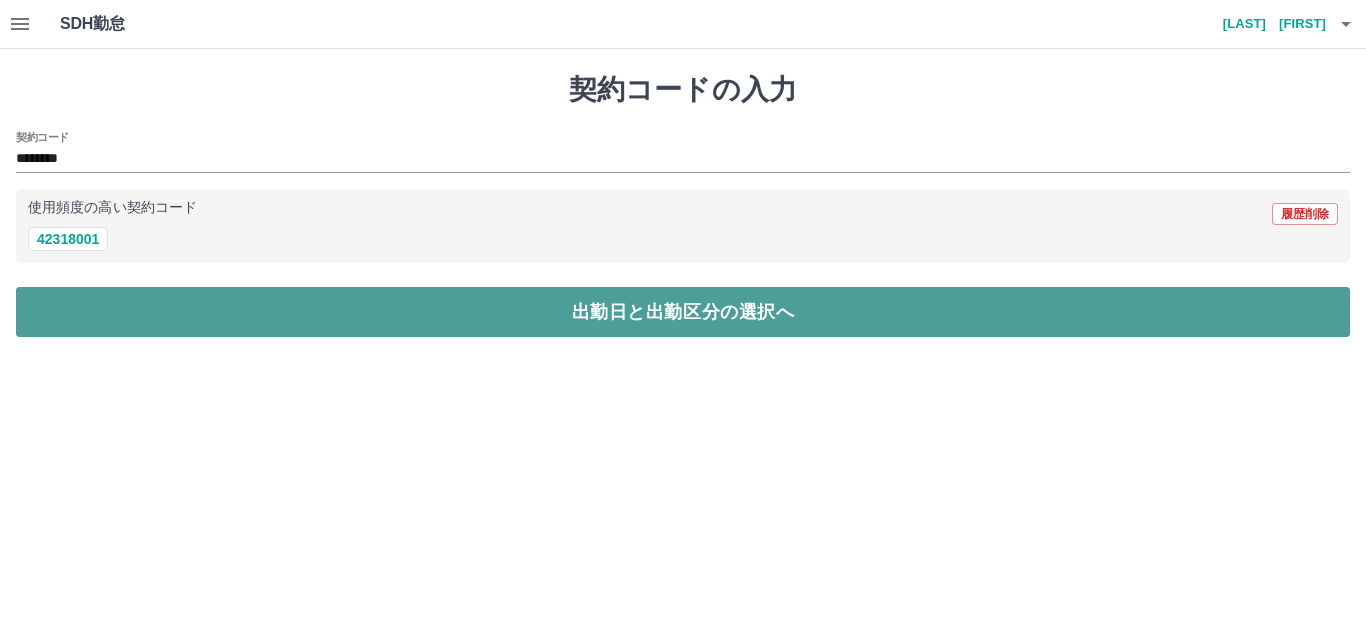 click on "出勤日と出勤区分の選択へ" at bounding box center [683, 312] 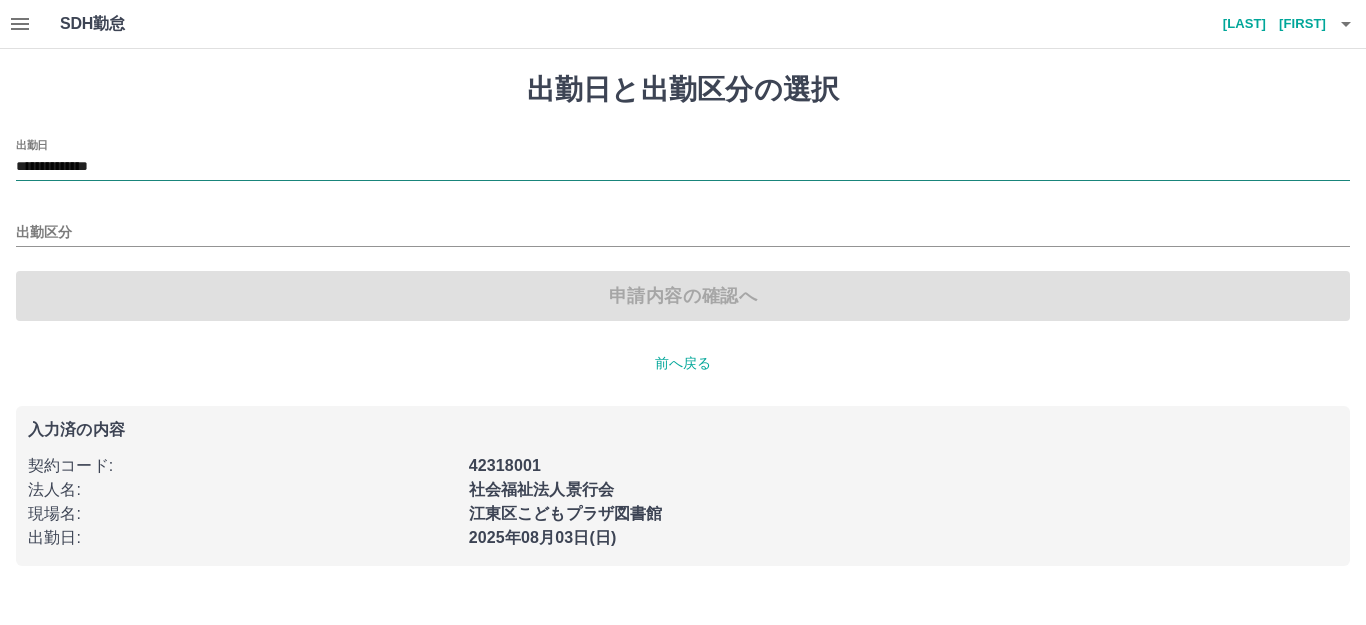 click on "**********" at bounding box center [683, 167] 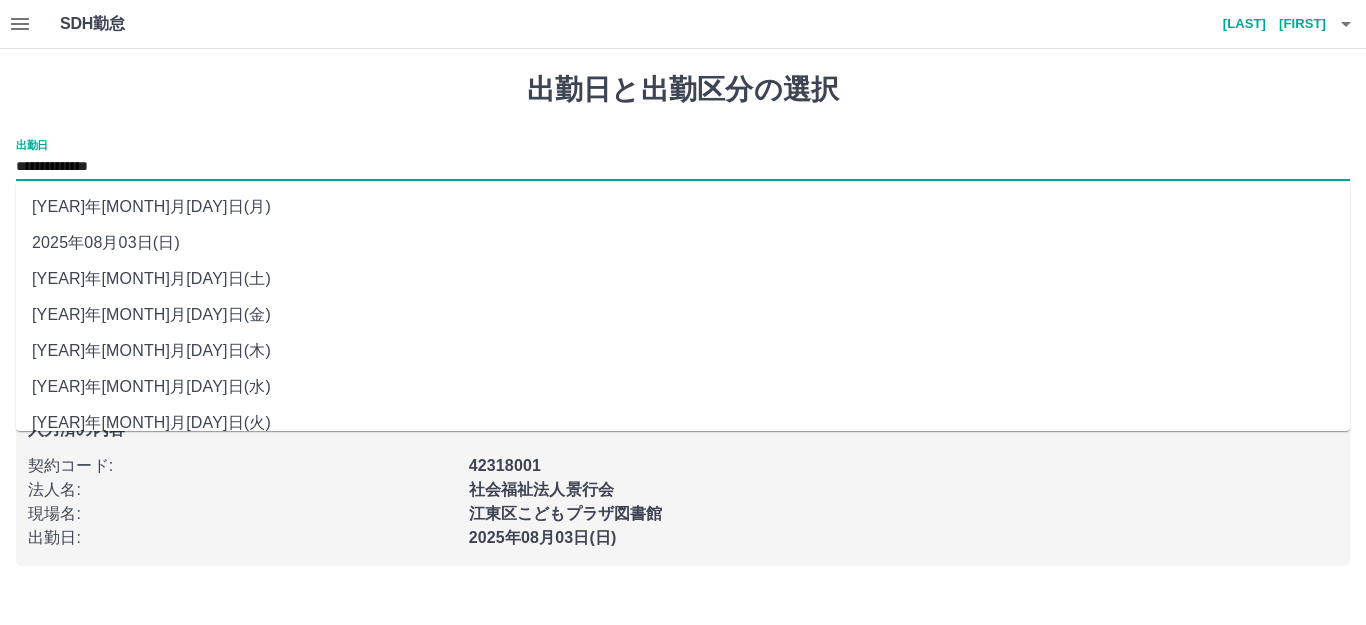 click on "2025年08月04日(月)" at bounding box center (683, 207) 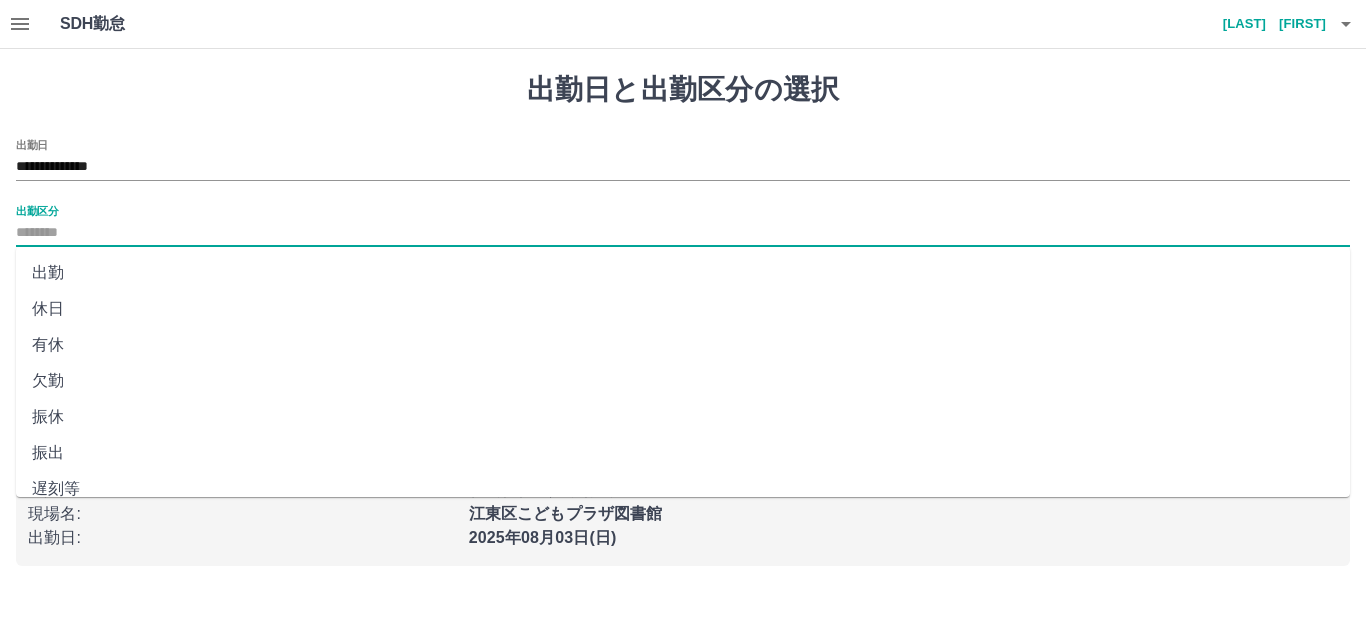 click on "出勤区分" at bounding box center (683, 233) 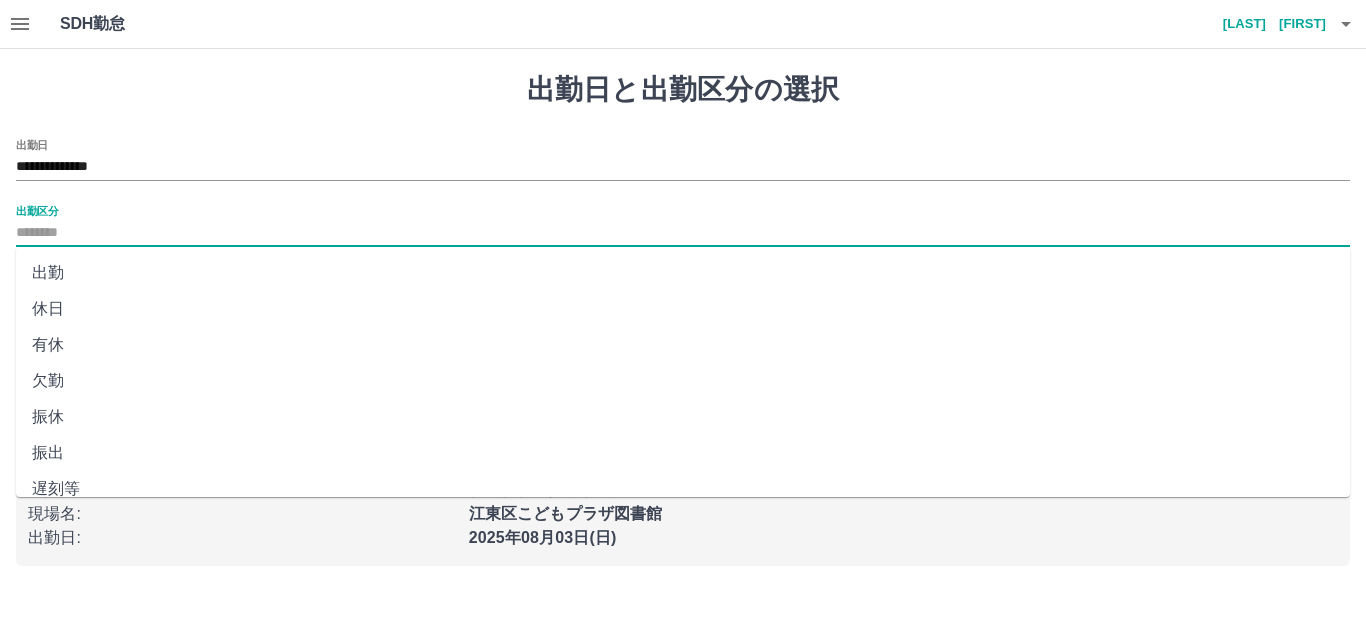 click on "出勤" at bounding box center [683, 273] 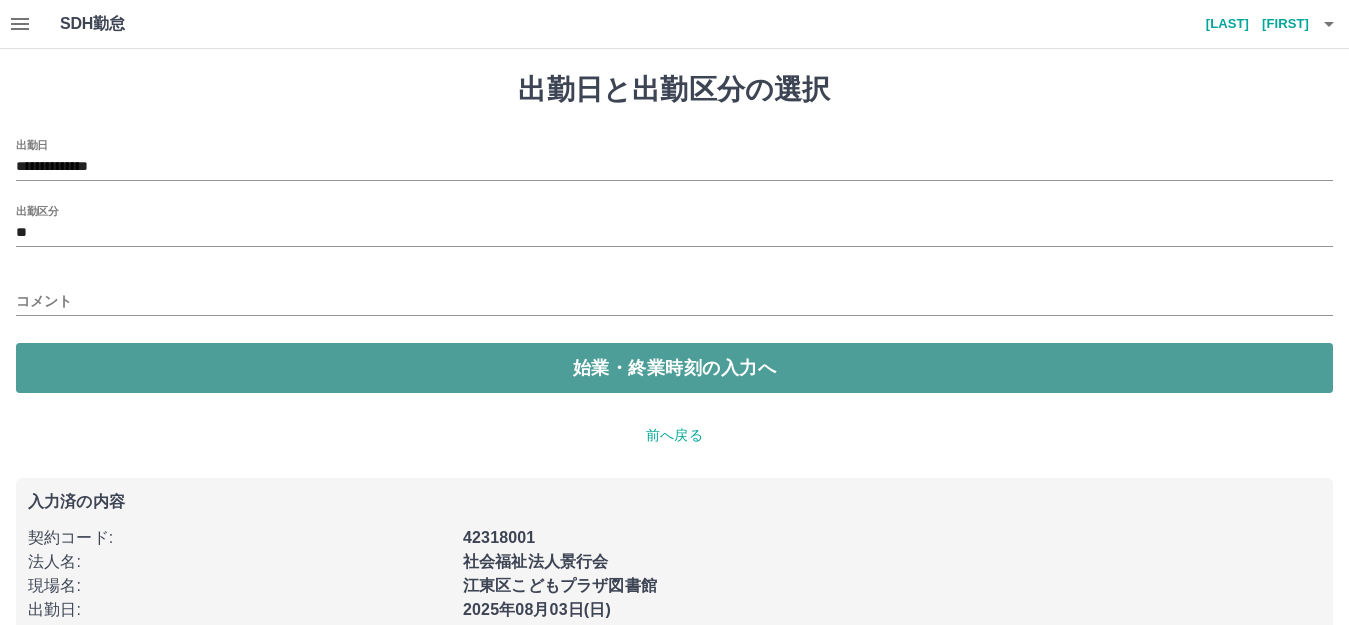 click on "始業・終業時刻の入力へ" at bounding box center [674, 368] 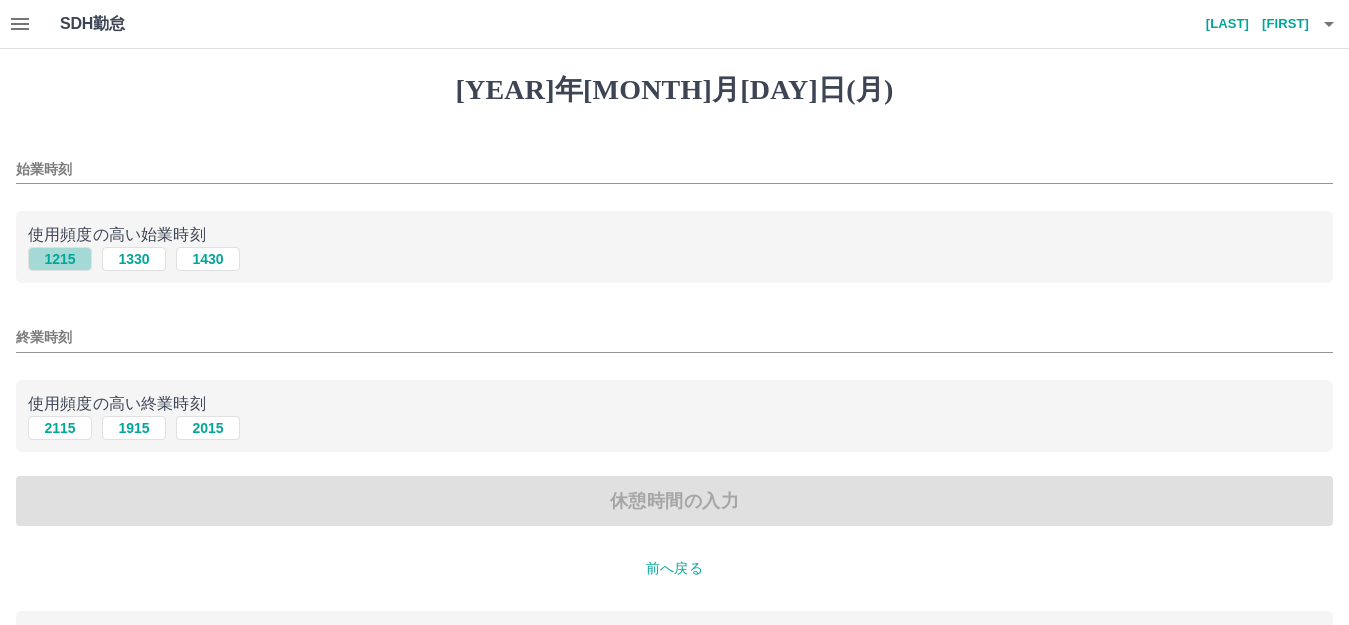 click on "1215" at bounding box center (60, 259) 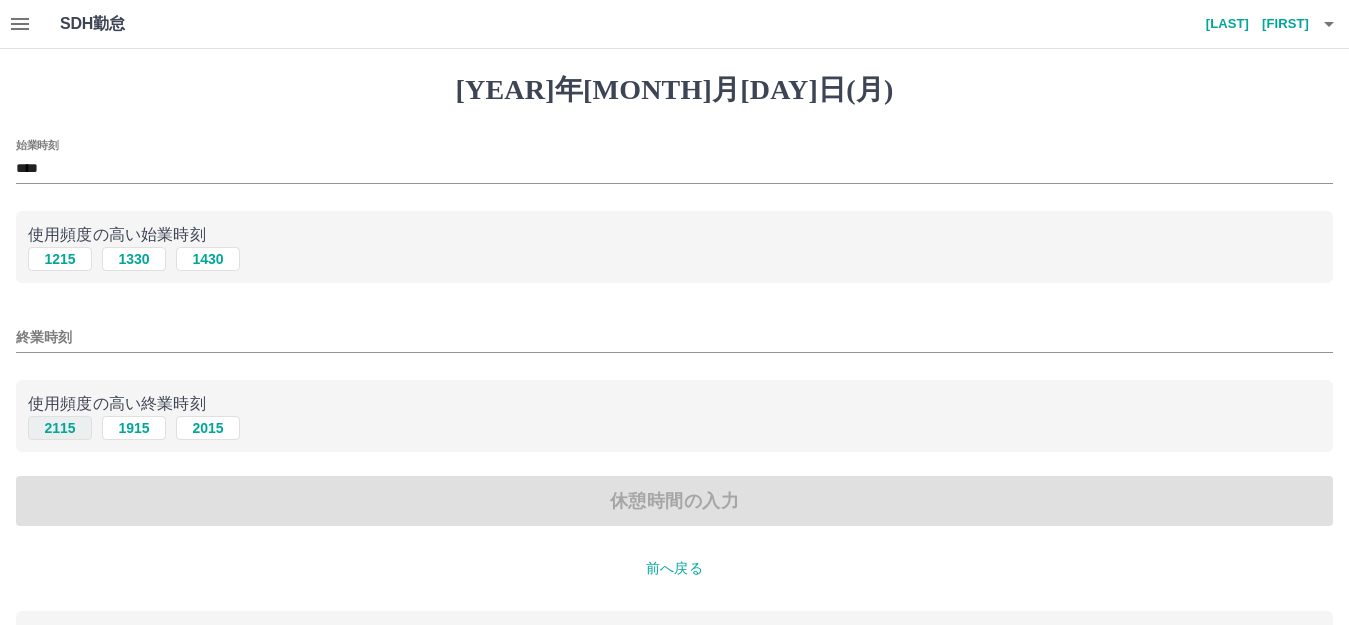 click on "2115" at bounding box center (60, 428) 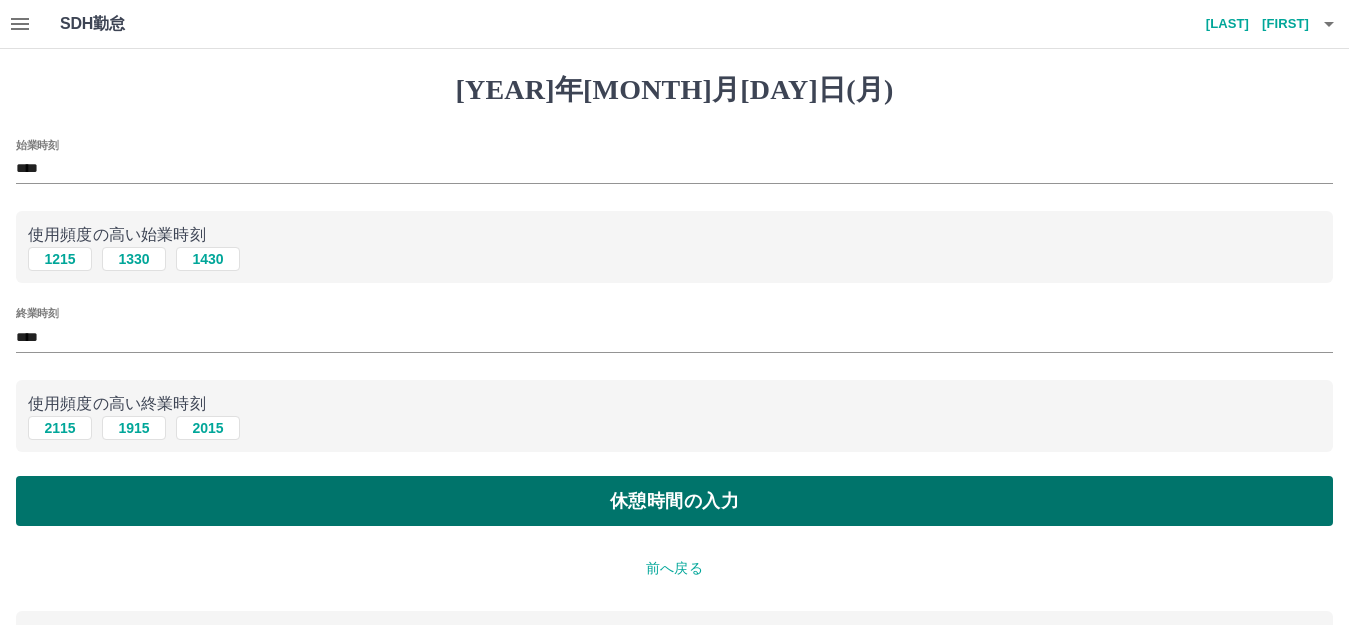 click on "休憩時間の入力" at bounding box center [674, 501] 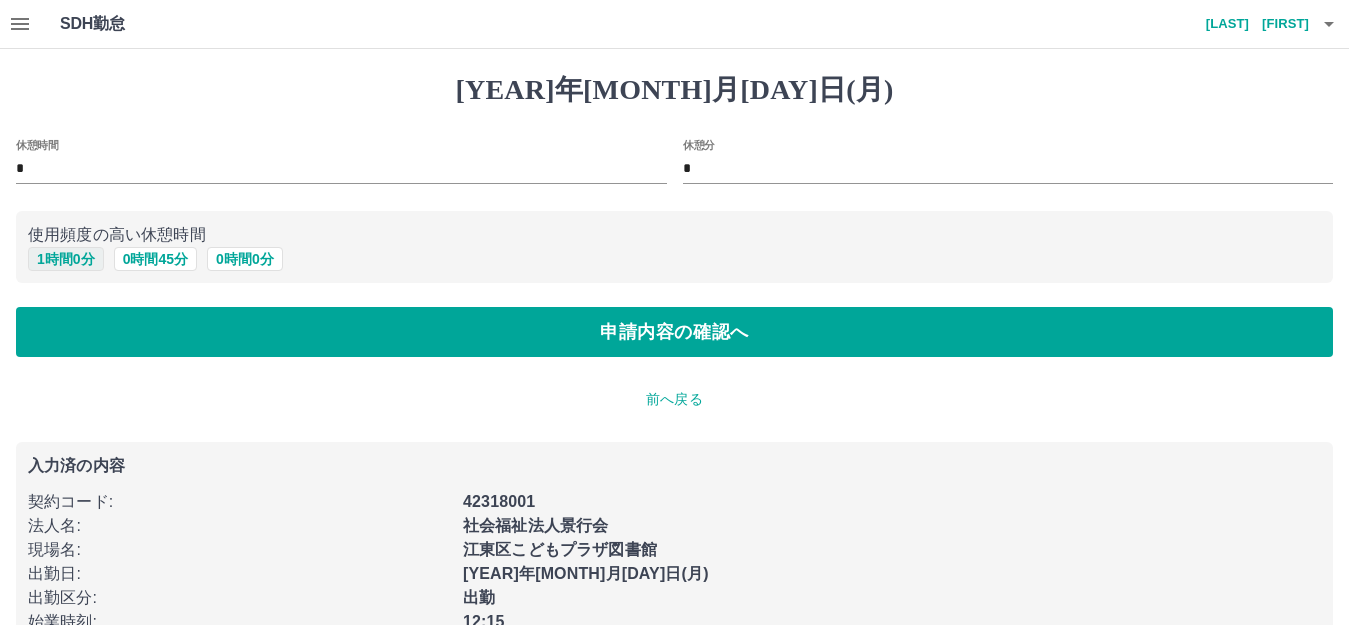 click on "1 時間 0 分" at bounding box center [66, 259] 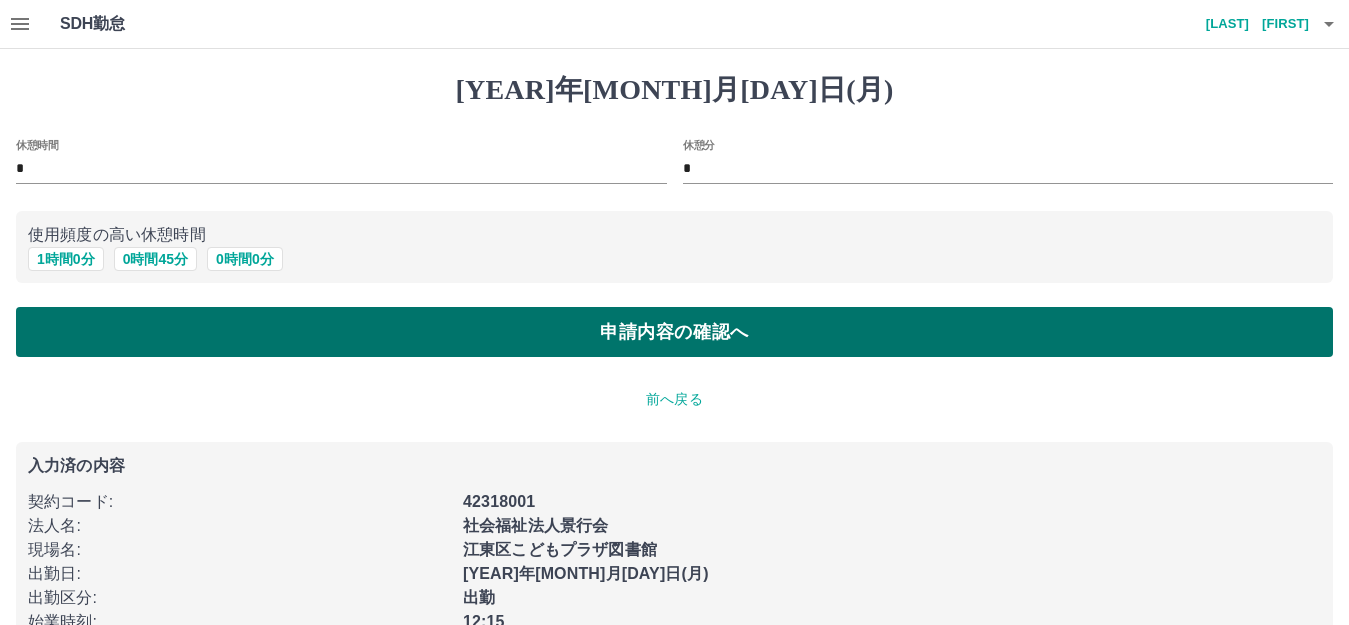 click on "申請内容の確認へ" at bounding box center (674, 332) 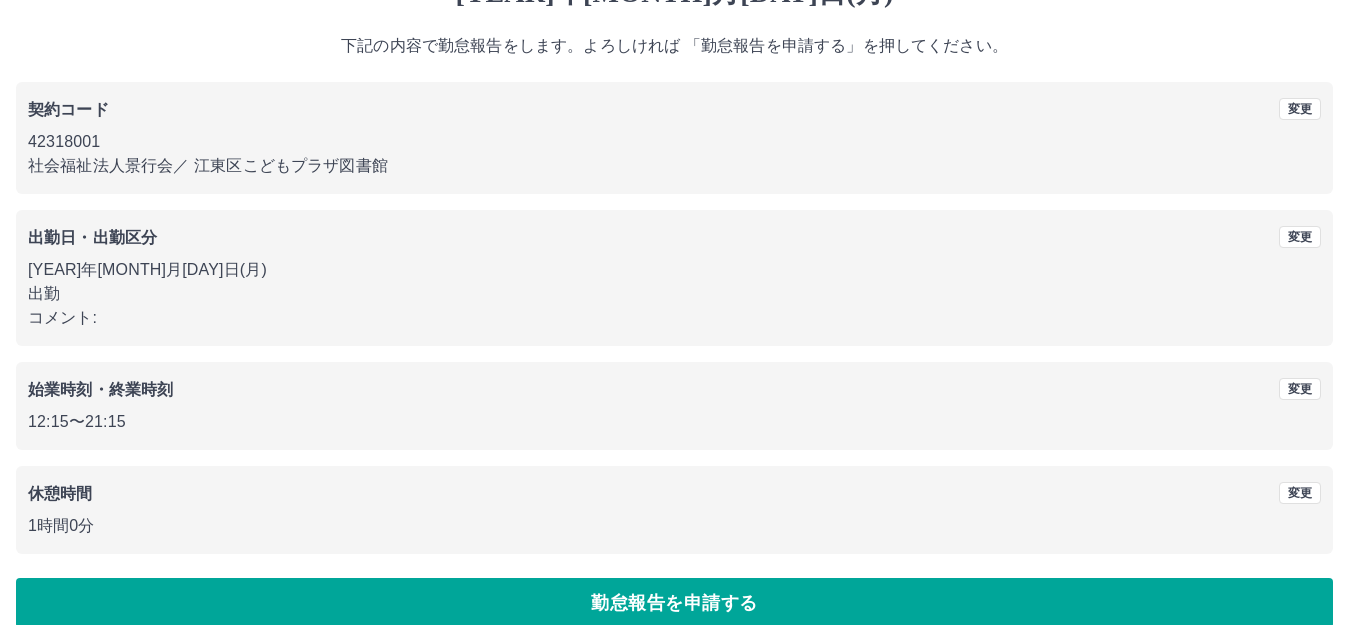 scroll, scrollTop: 124, scrollLeft: 0, axis: vertical 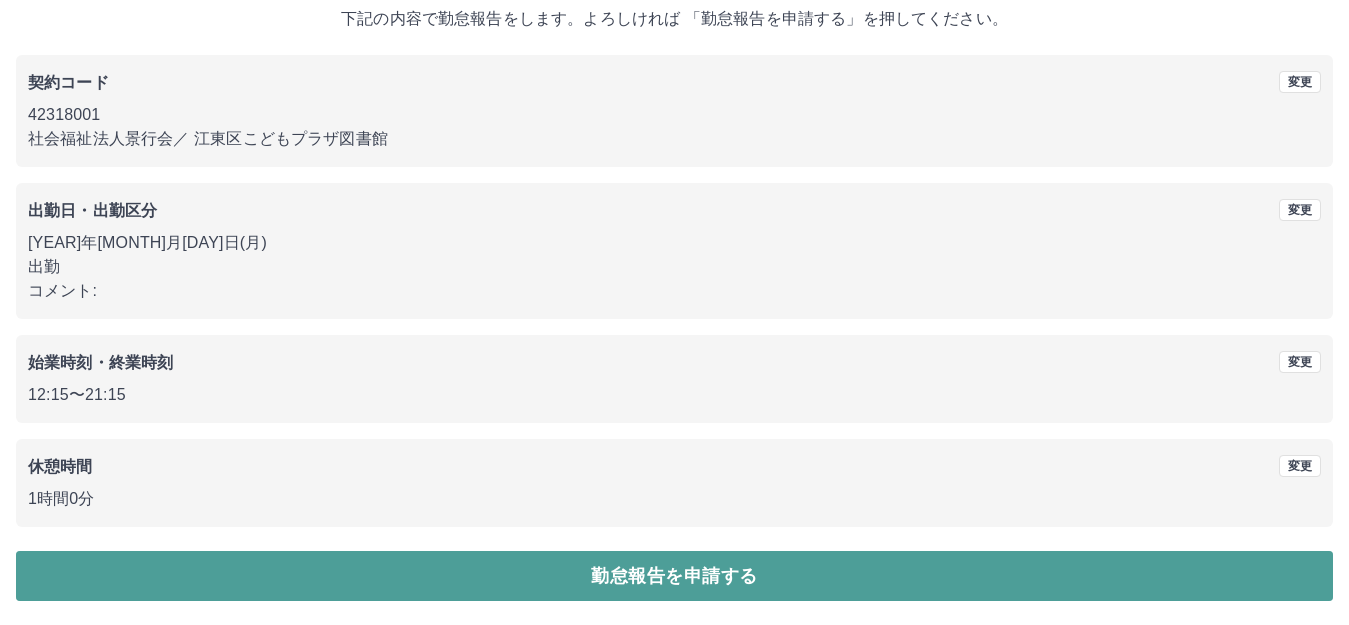 click on "勤怠報告を申請する" at bounding box center [674, 576] 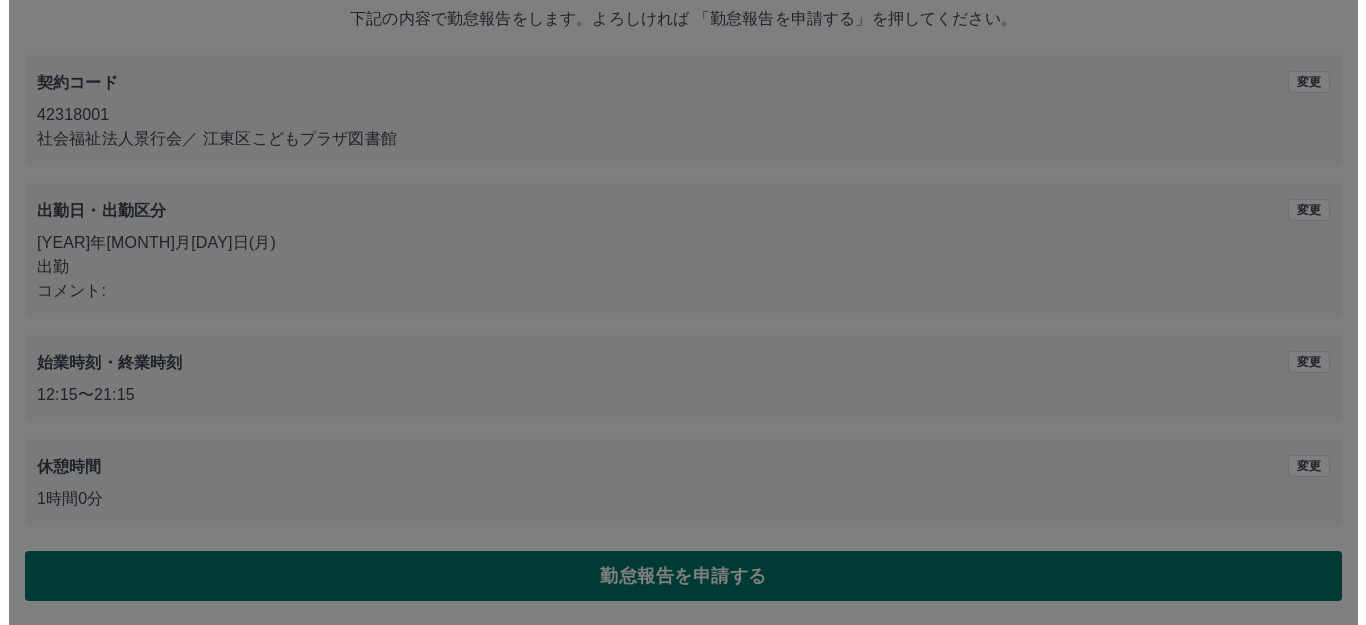 scroll, scrollTop: 0, scrollLeft: 0, axis: both 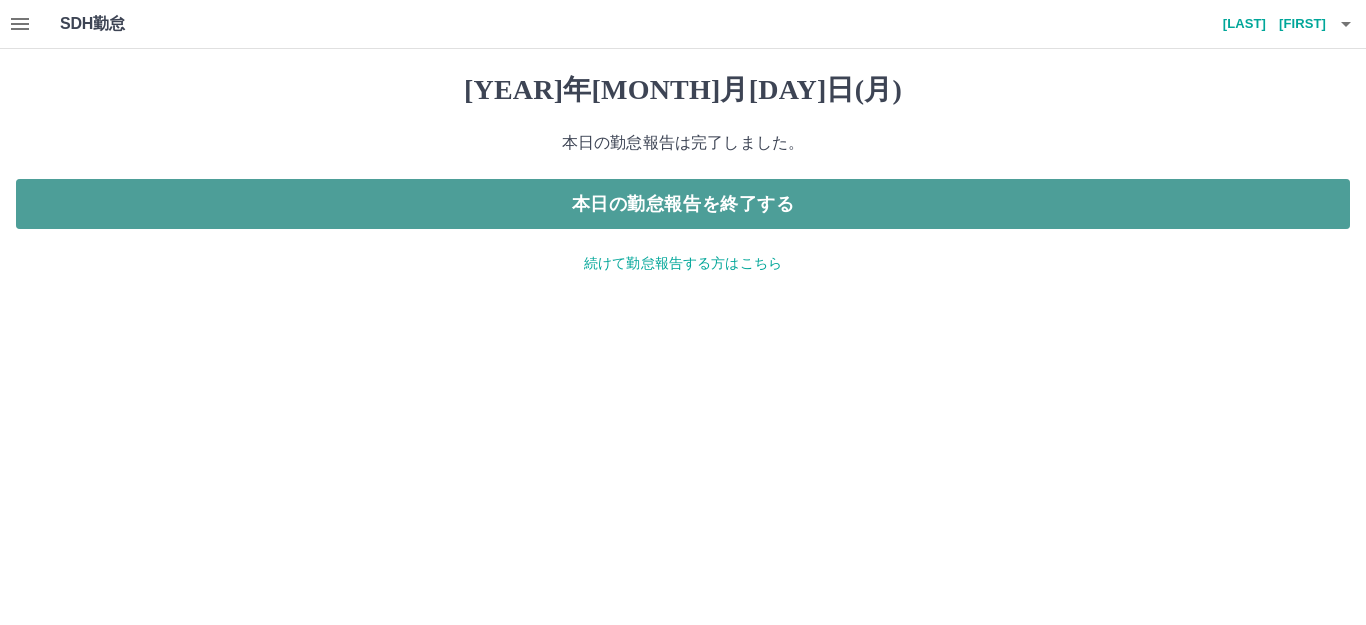 click on "本日の勤怠報告を終了する" at bounding box center [683, 204] 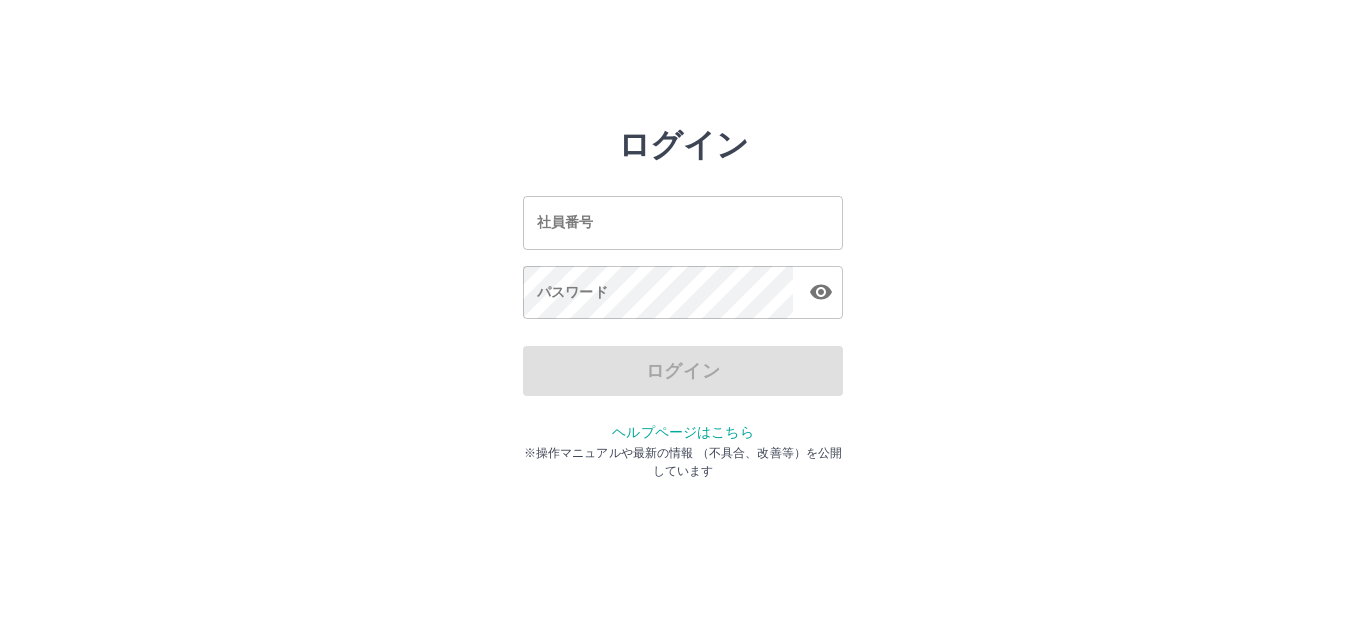 scroll, scrollTop: 0, scrollLeft: 0, axis: both 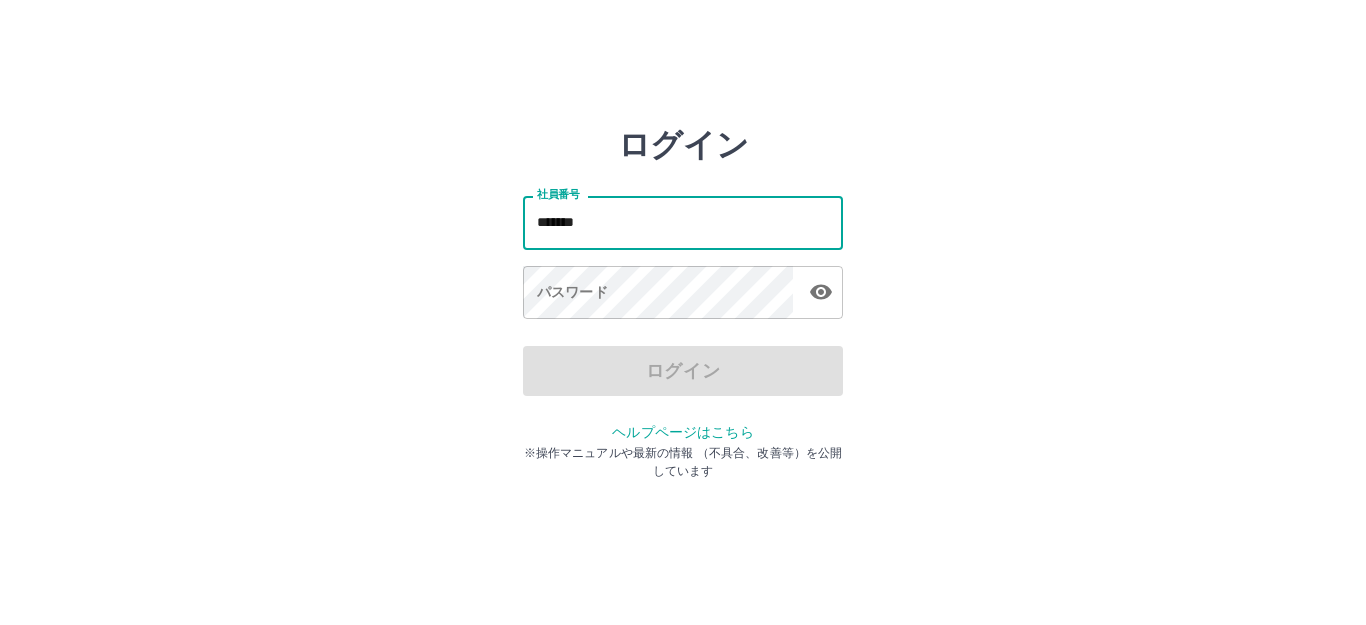 type on "*******" 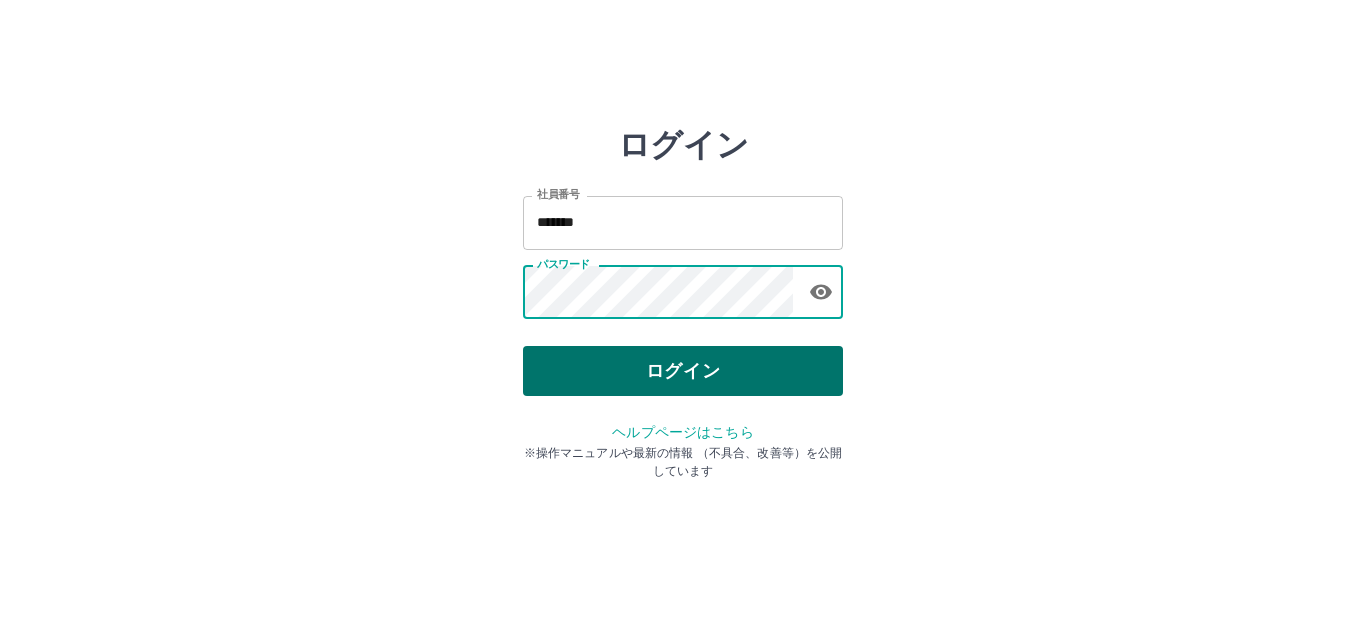 click on "ログイン" at bounding box center [683, 371] 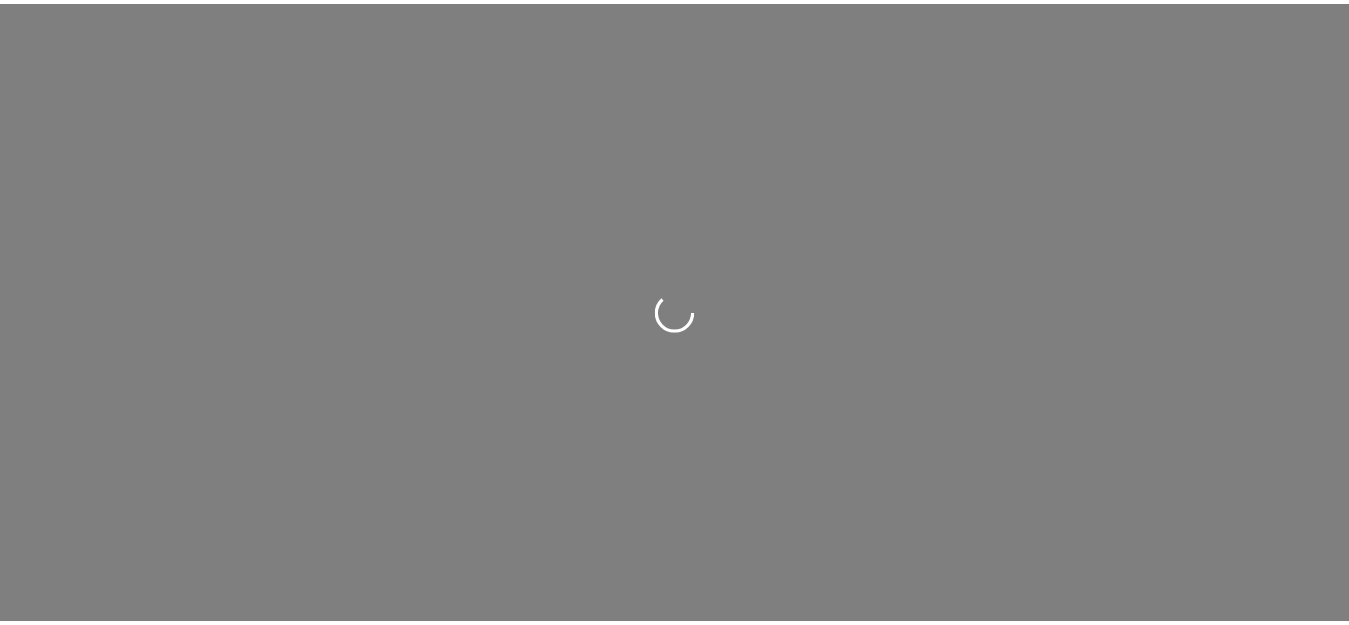 scroll, scrollTop: 0, scrollLeft: 0, axis: both 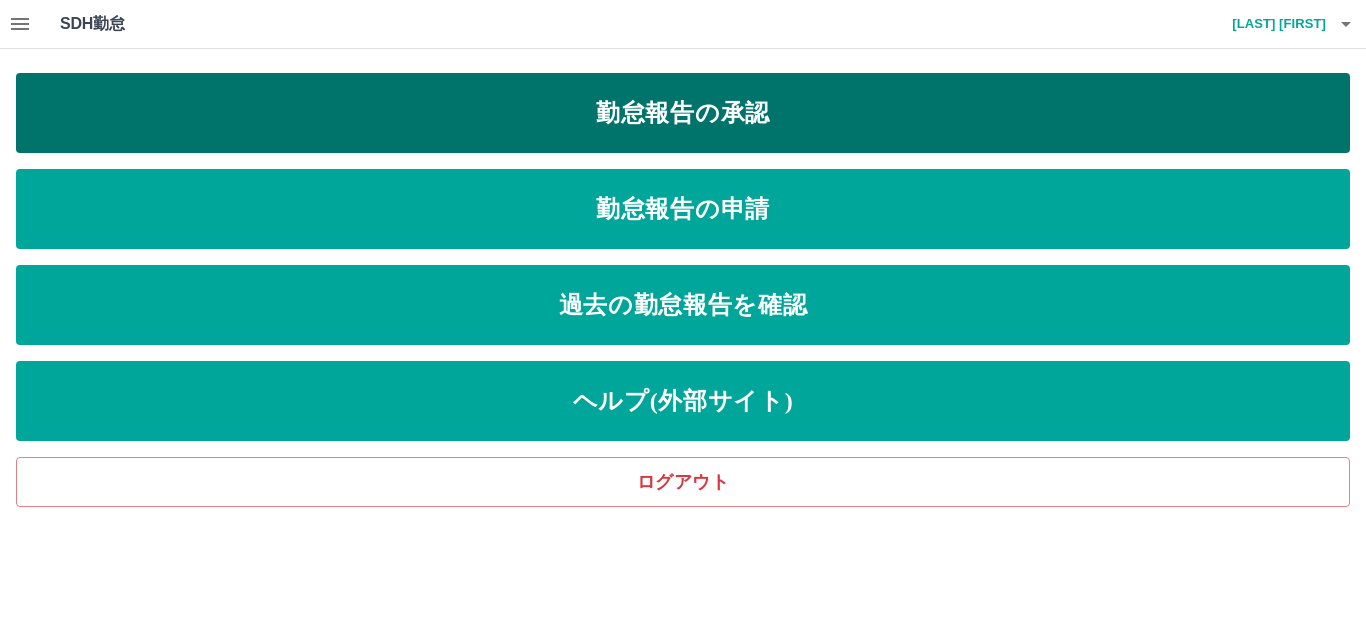 click on "勤怠報告の承認" at bounding box center (683, 113) 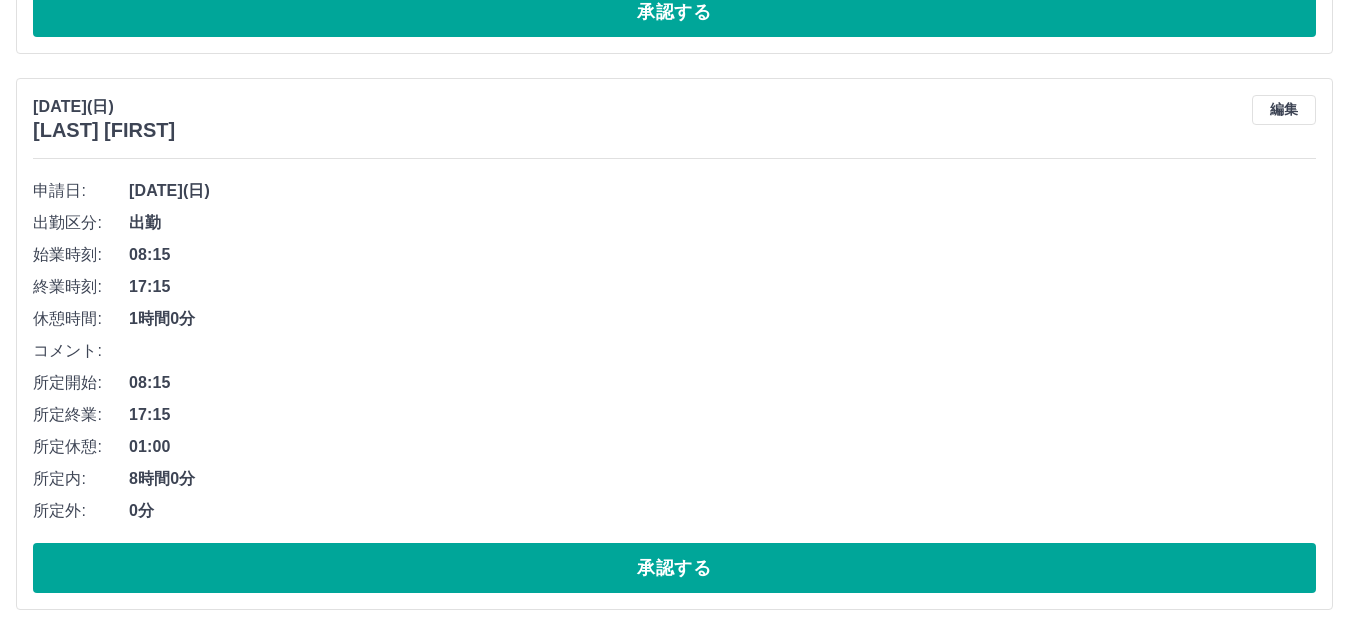 scroll, scrollTop: 7339, scrollLeft: 0, axis: vertical 